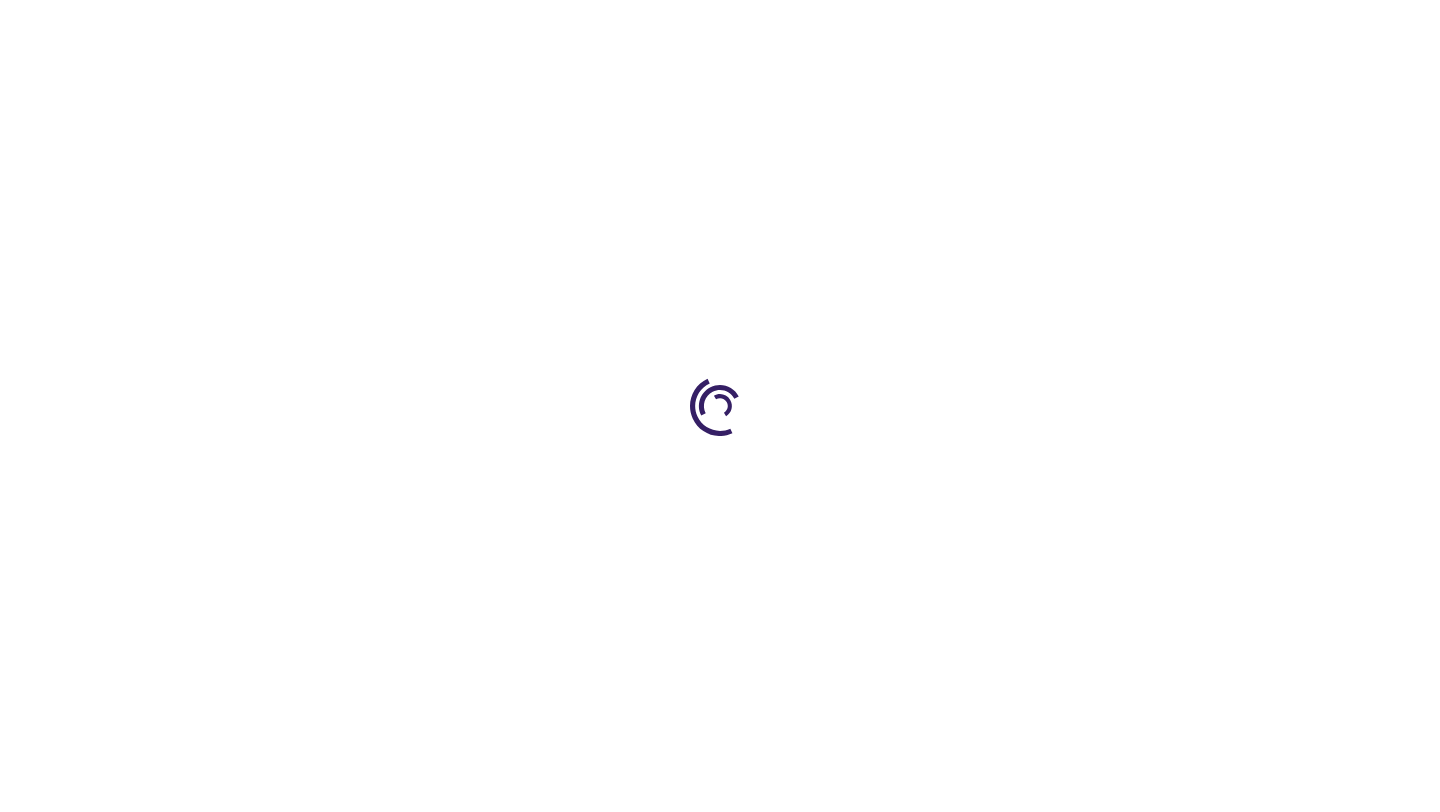 scroll, scrollTop: 0, scrollLeft: 0, axis: both 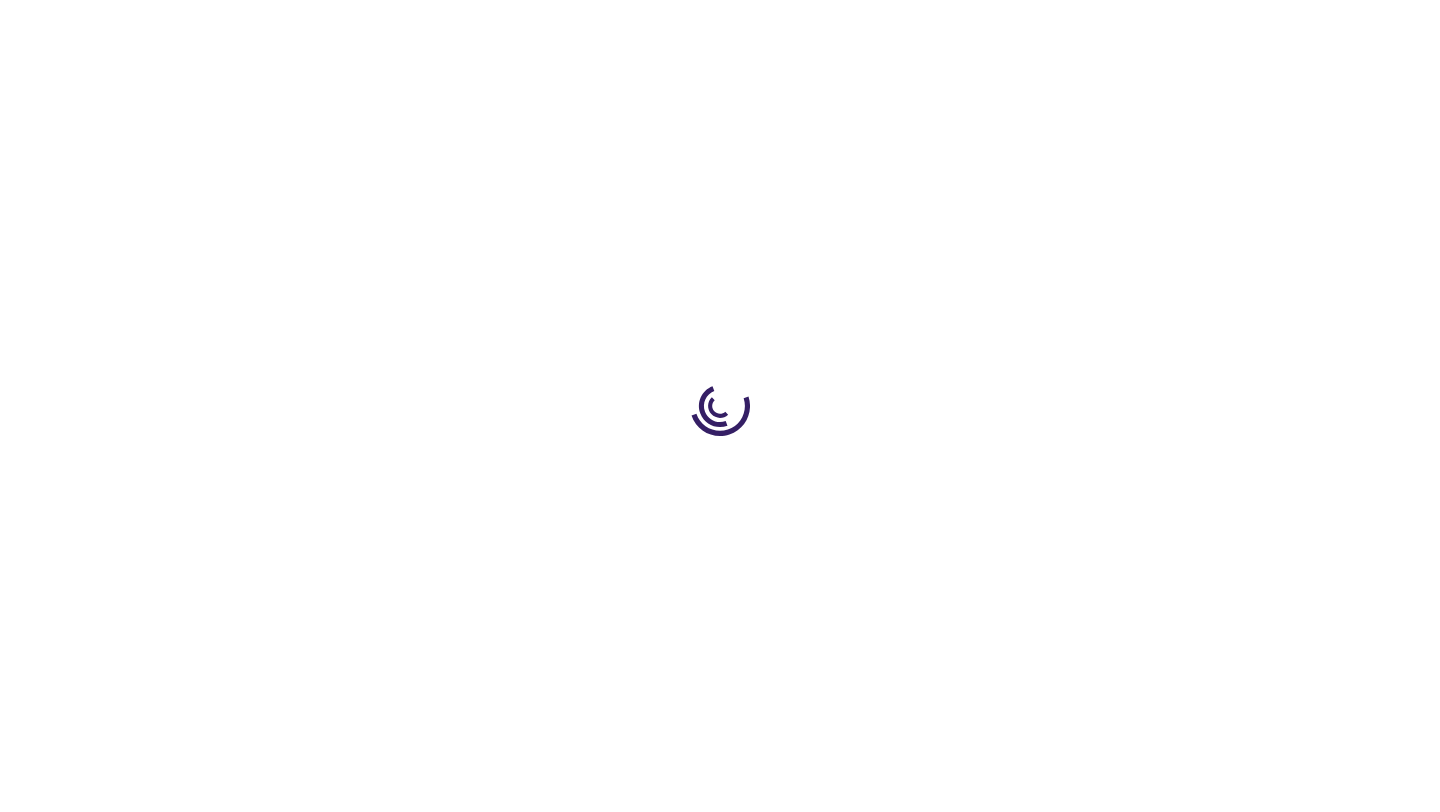 type on "0" 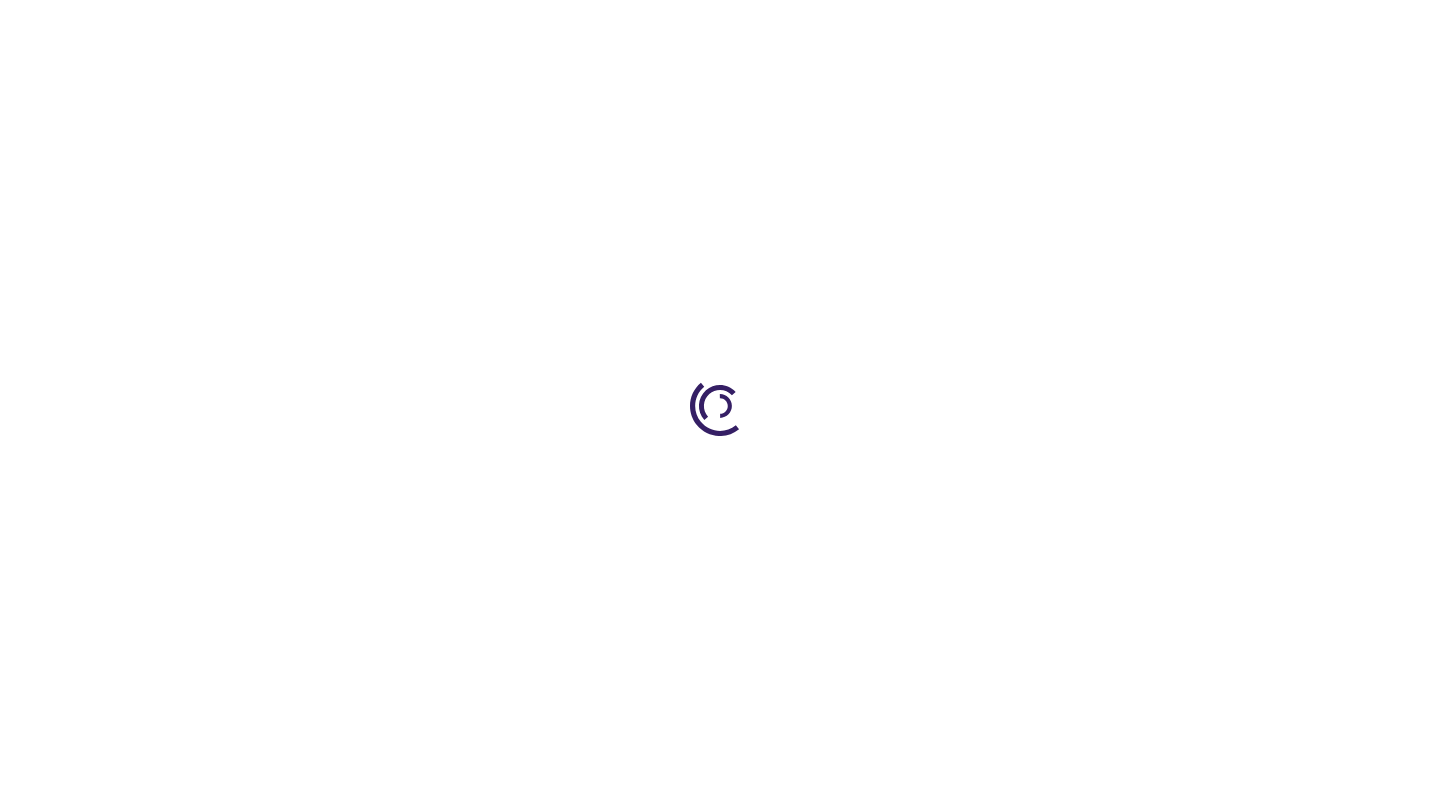 type on "0" 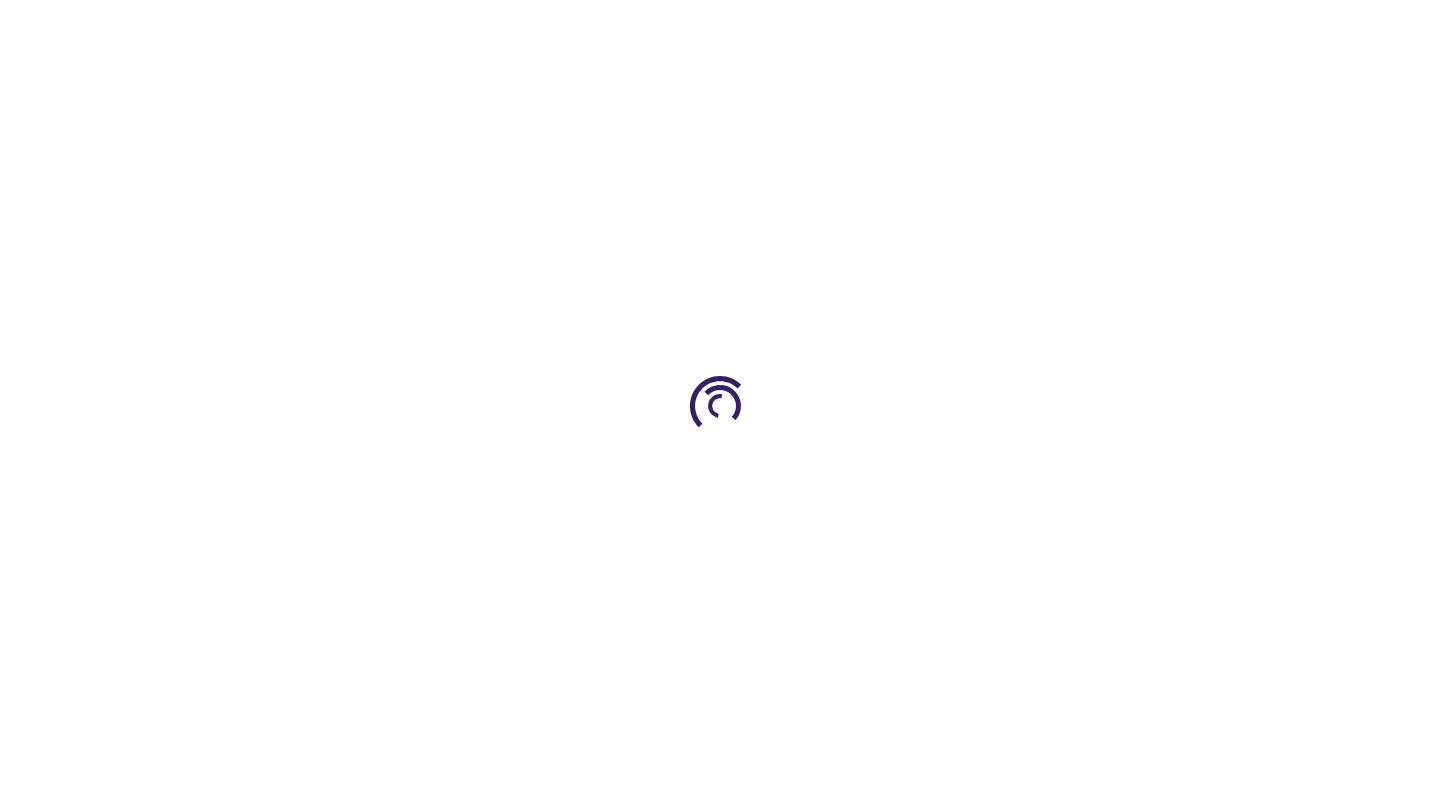type on "0" 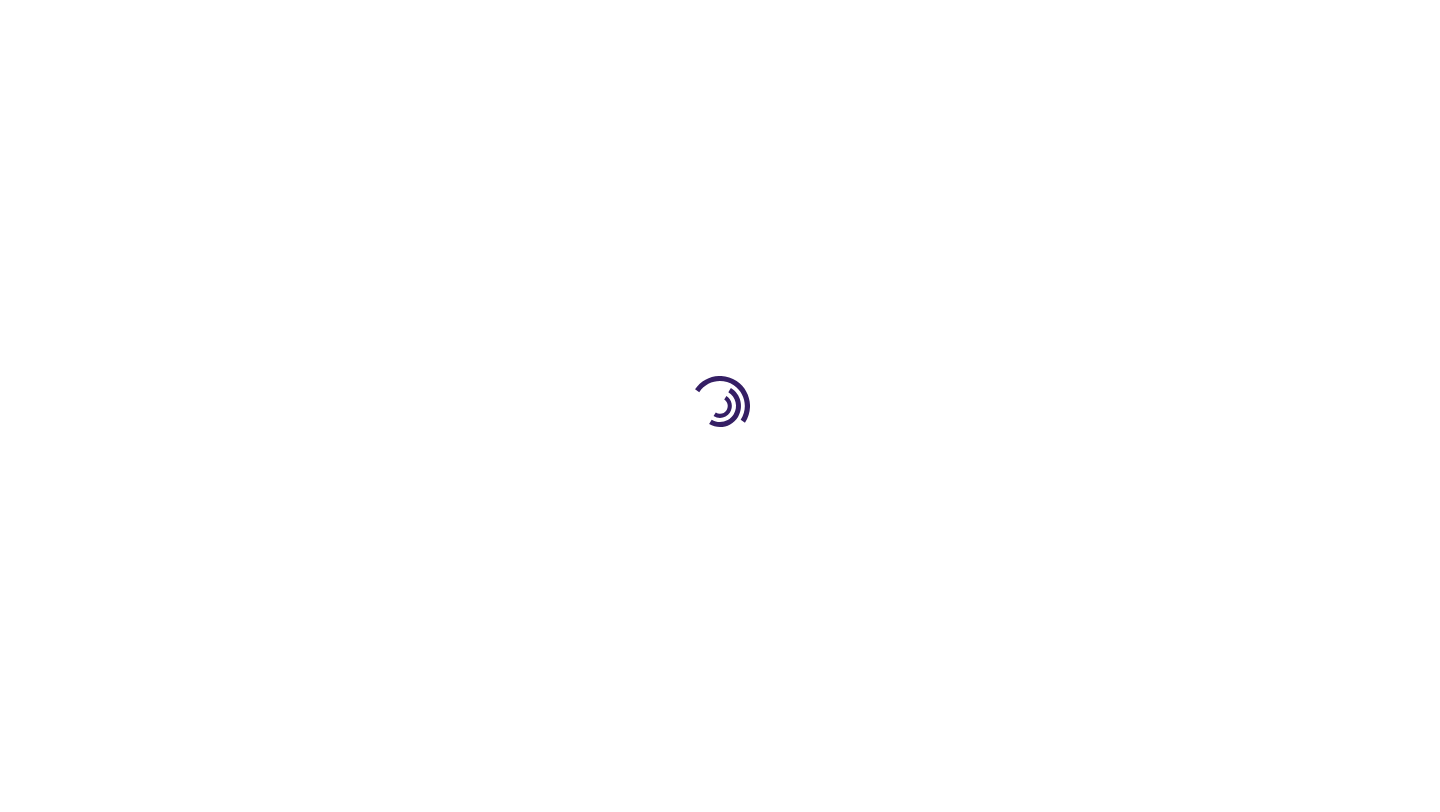 scroll, scrollTop: 0, scrollLeft: 0, axis: both 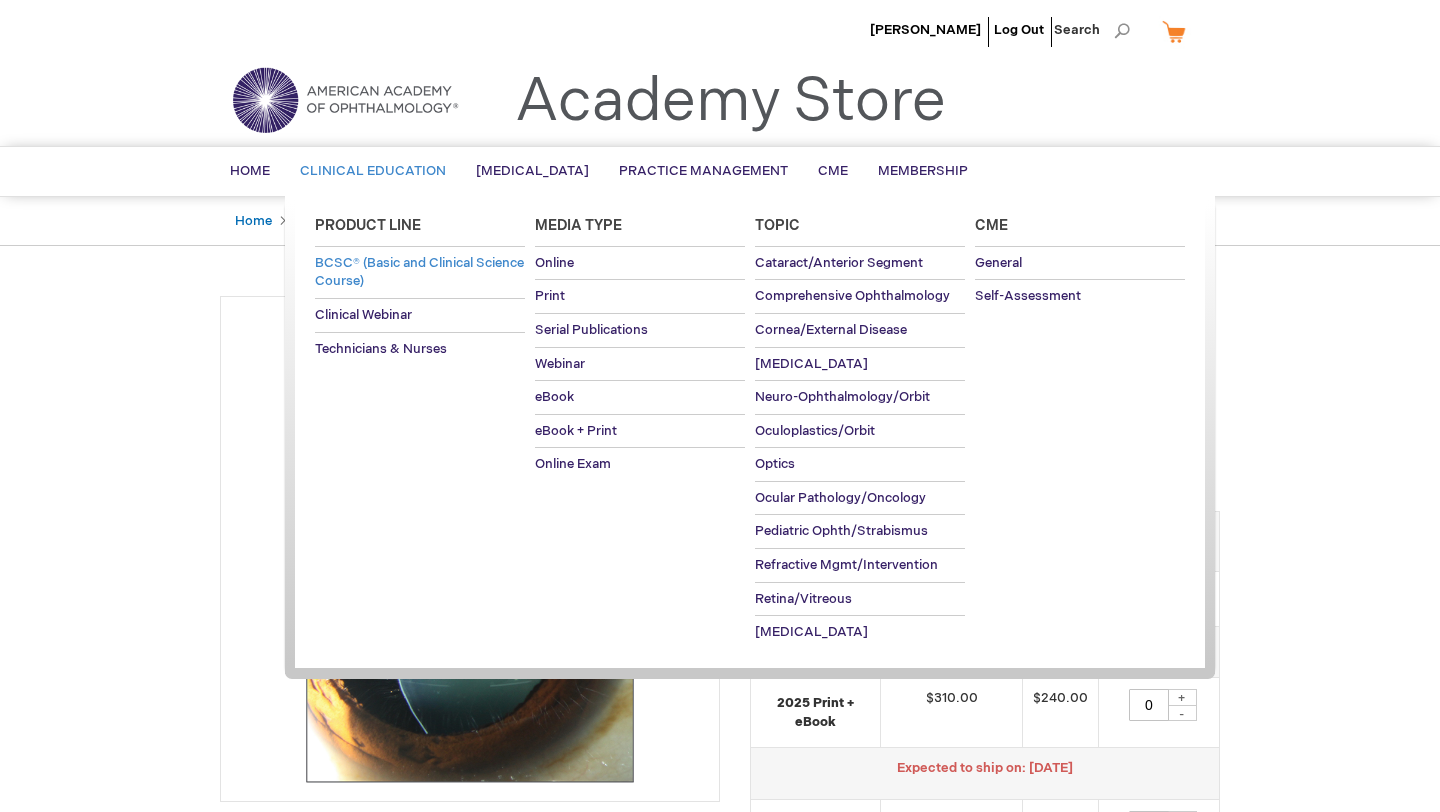 click on "BCSC® (Basic and Clinical Science Course)" at bounding box center (419, 272) 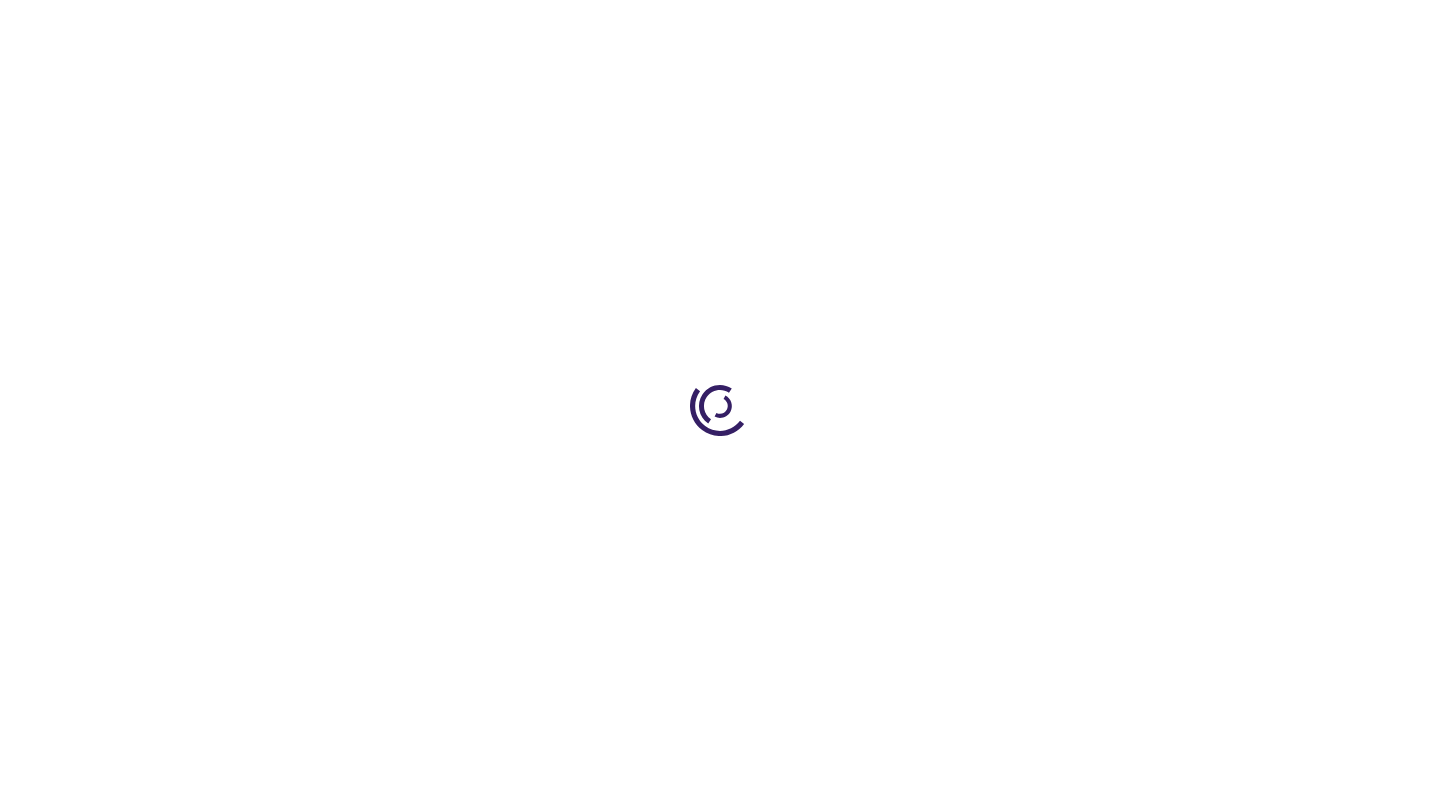 scroll, scrollTop: 0, scrollLeft: 0, axis: both 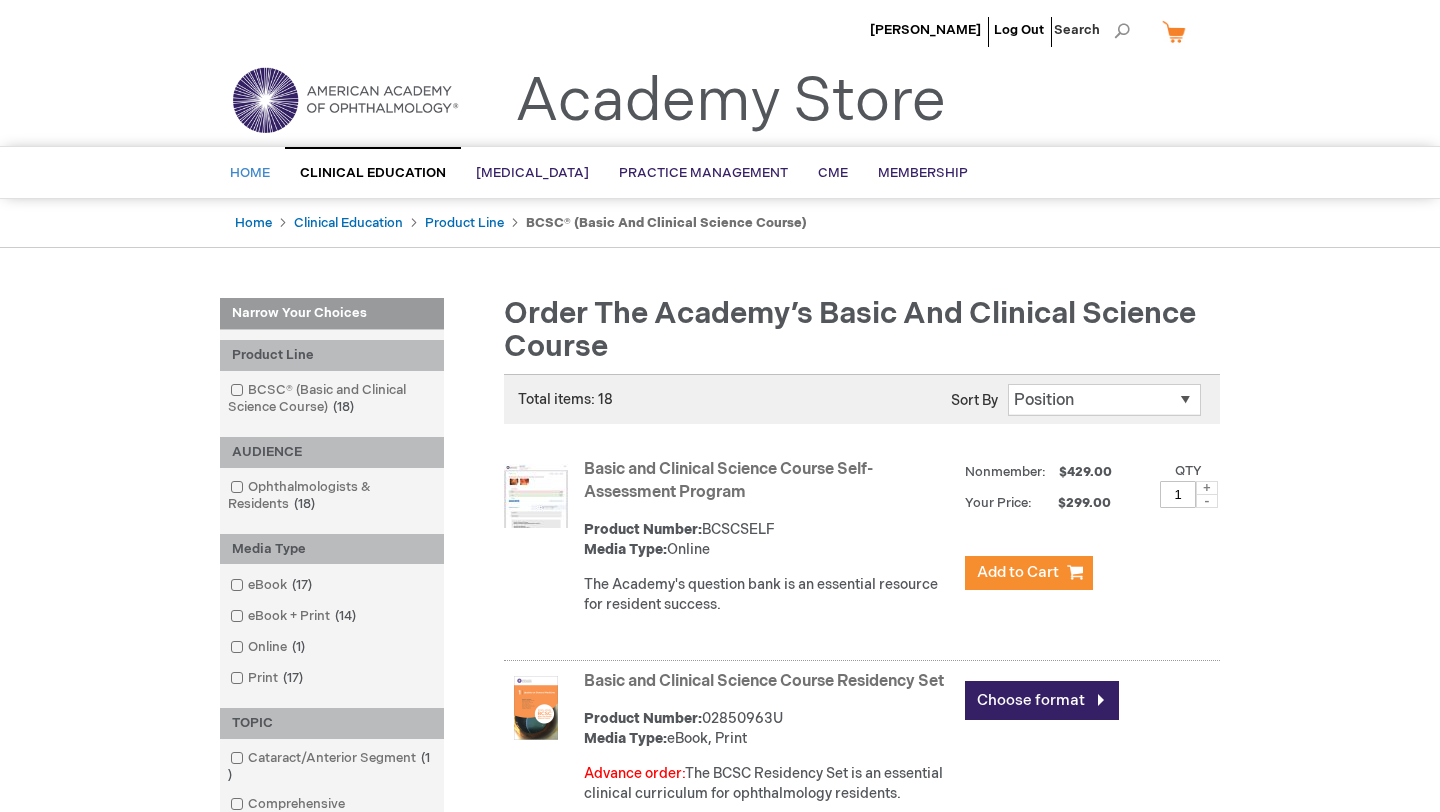 click on "Home" at bounding box center (250, 173) 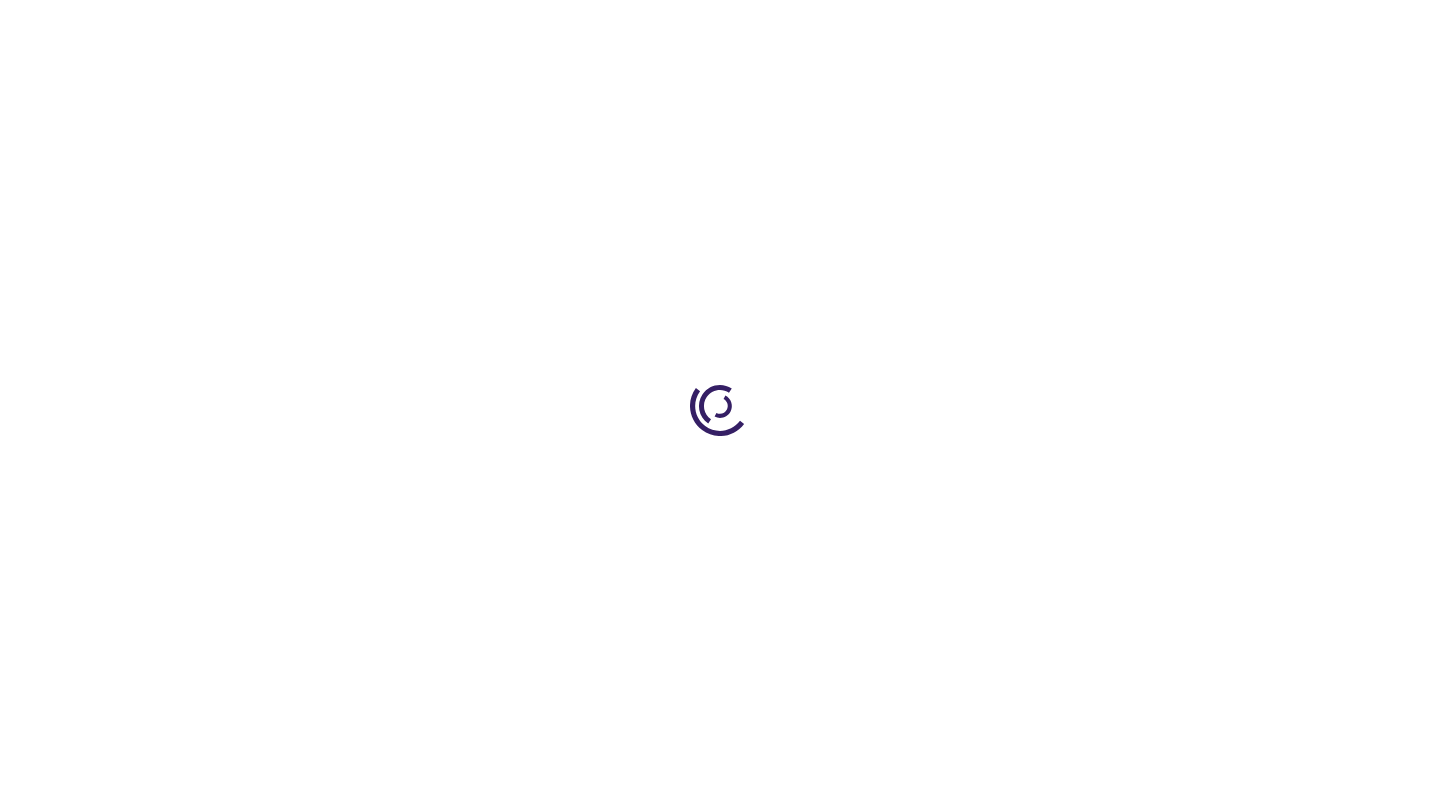 scroll, scrollTop: 0, scrollLeft: 0, axis: both 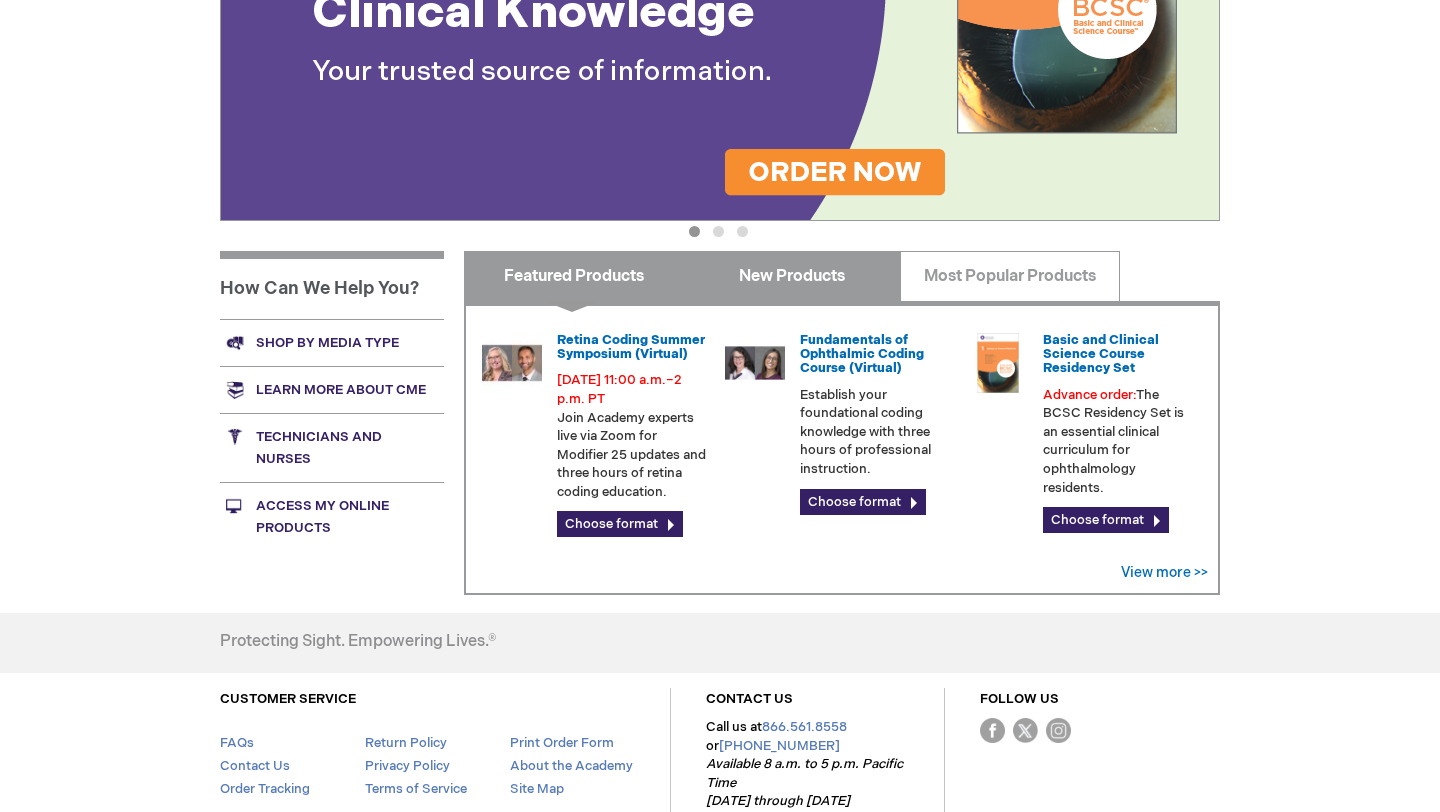 click on "New Products" at bounding box center (791, 276) 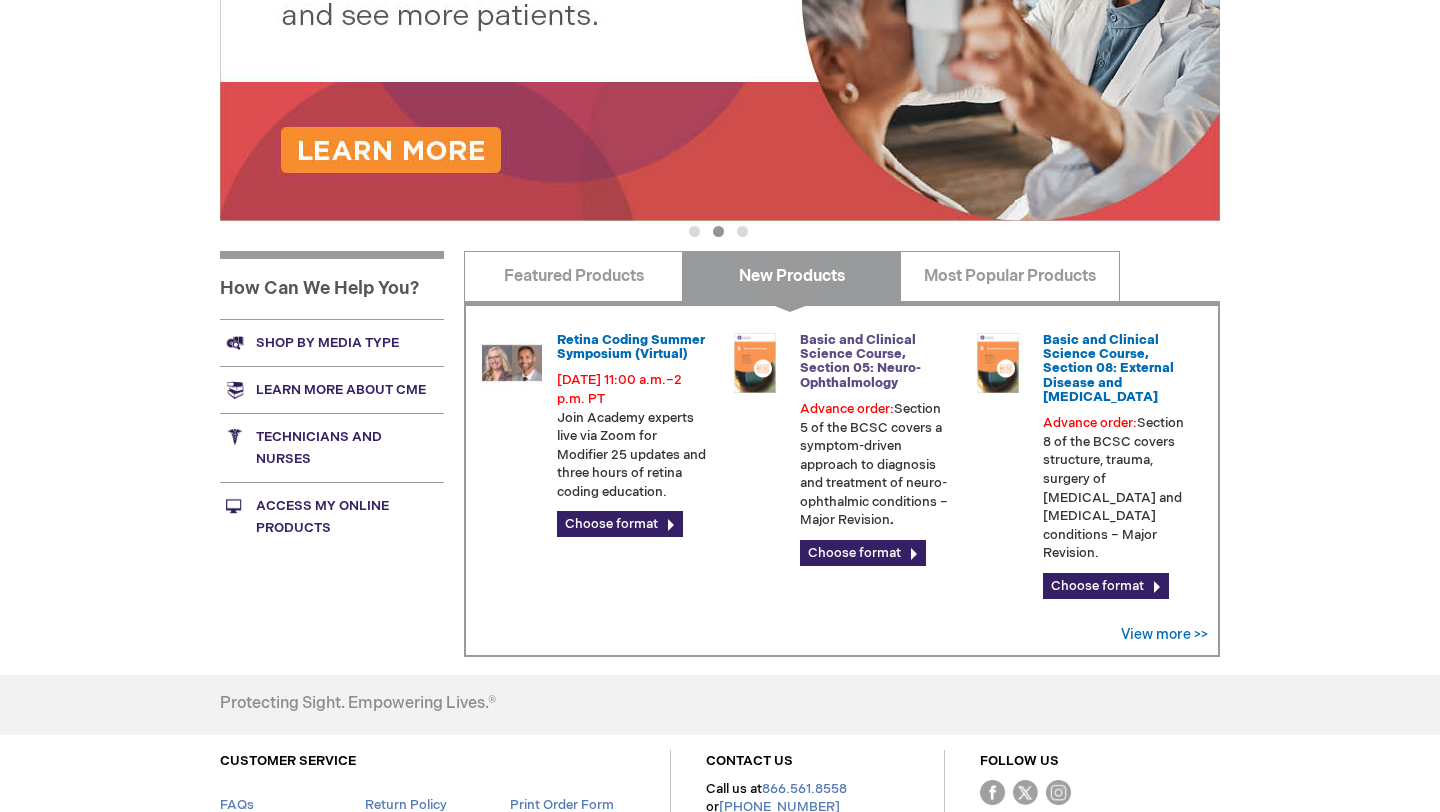 click on "Basic and Clinical Science Course, Section 05: Neuro-Ophthalmology" at bounding box center (860, 361) 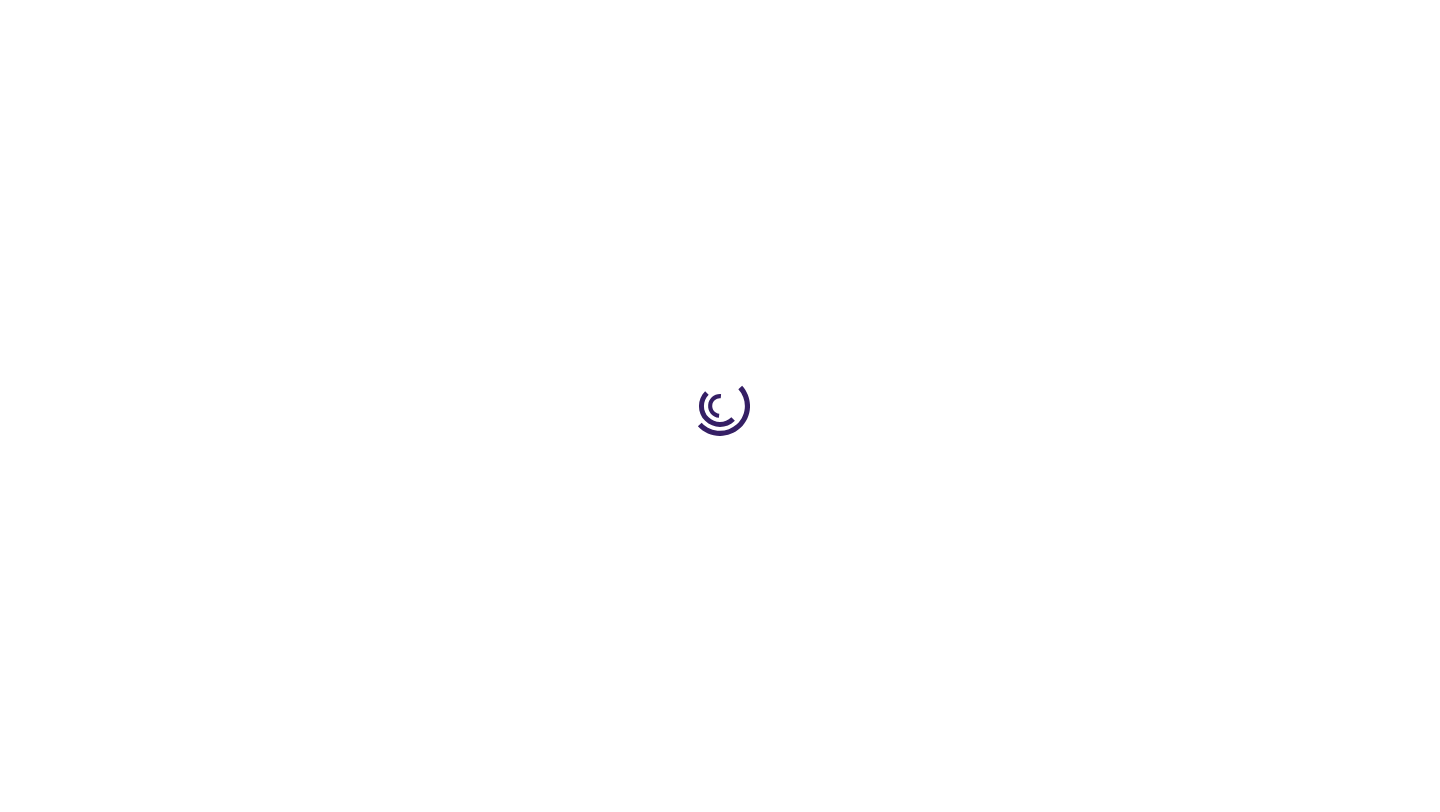 scroll, scrollTop: 0, scrollLeft: 0, axis: both 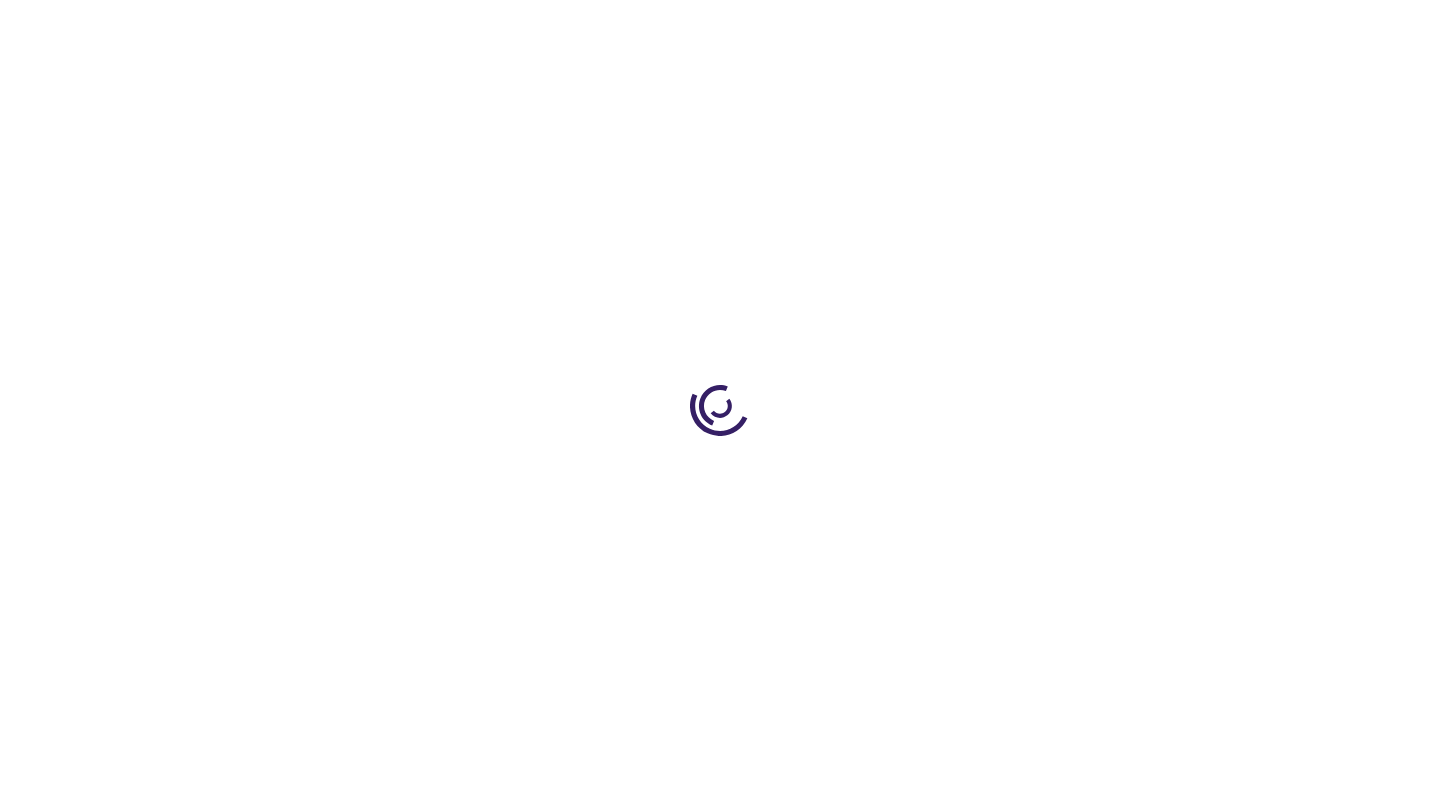 type on "0" 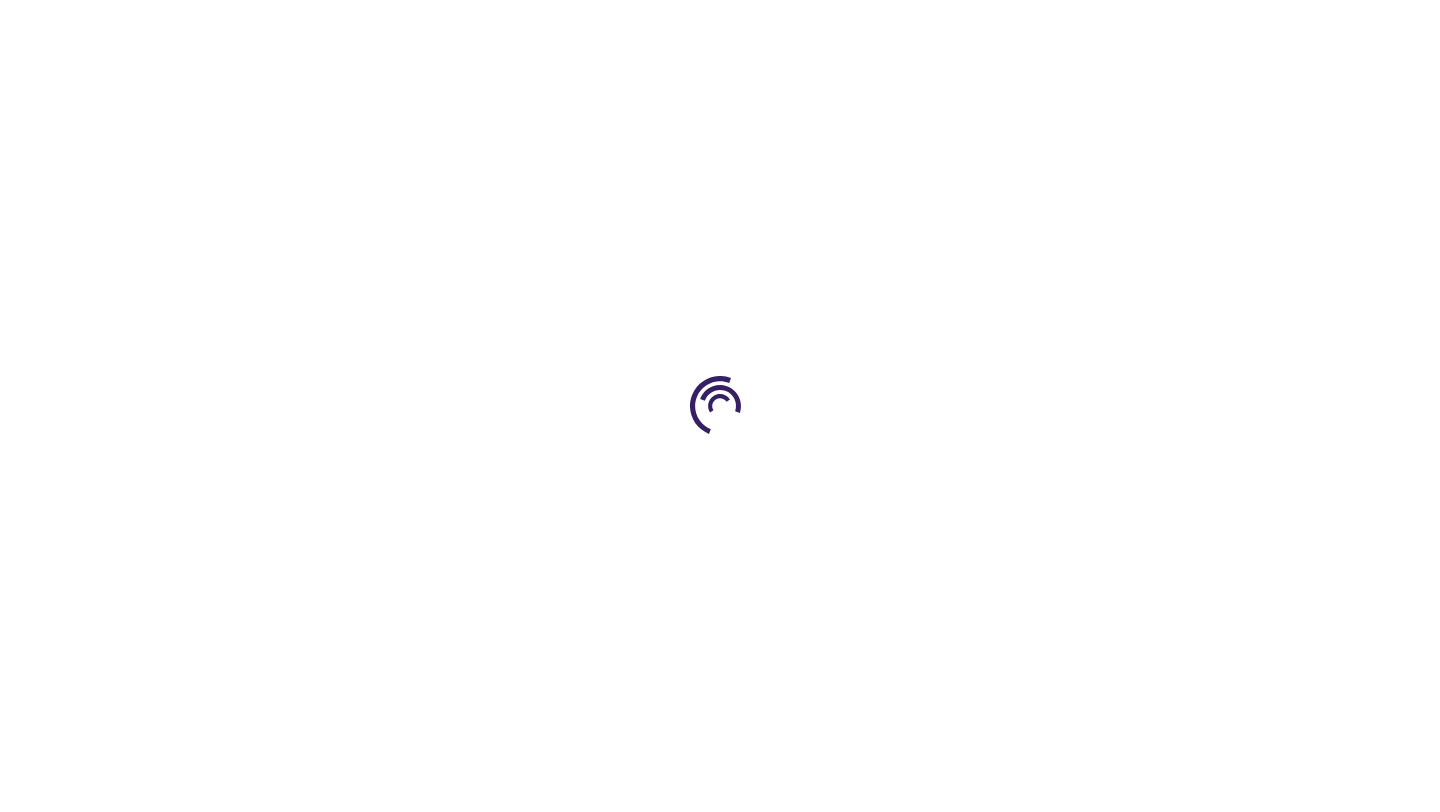 type on "0" 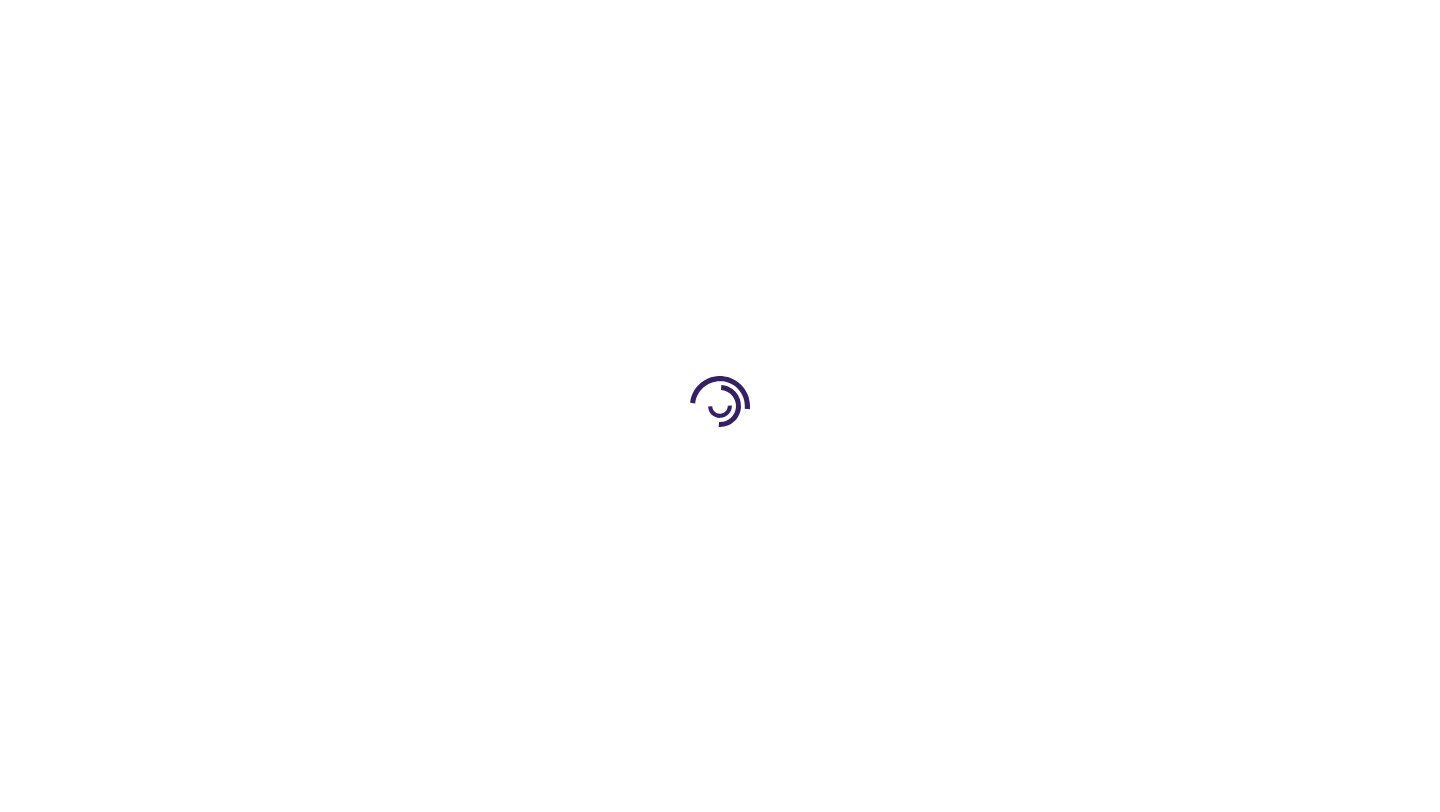 type on "0" 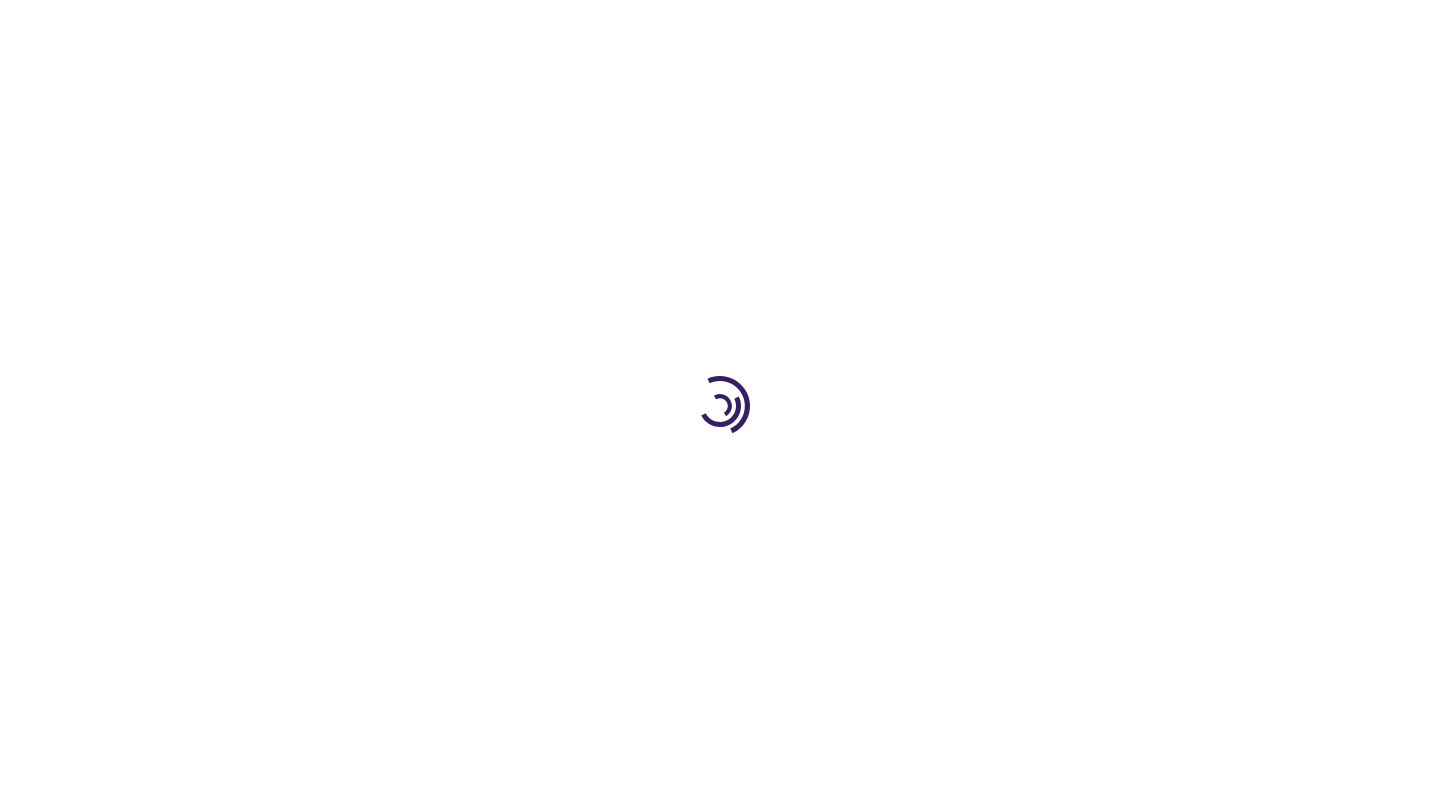 scroll, scrollTop: 0, scrollLeft: 0, axis: both 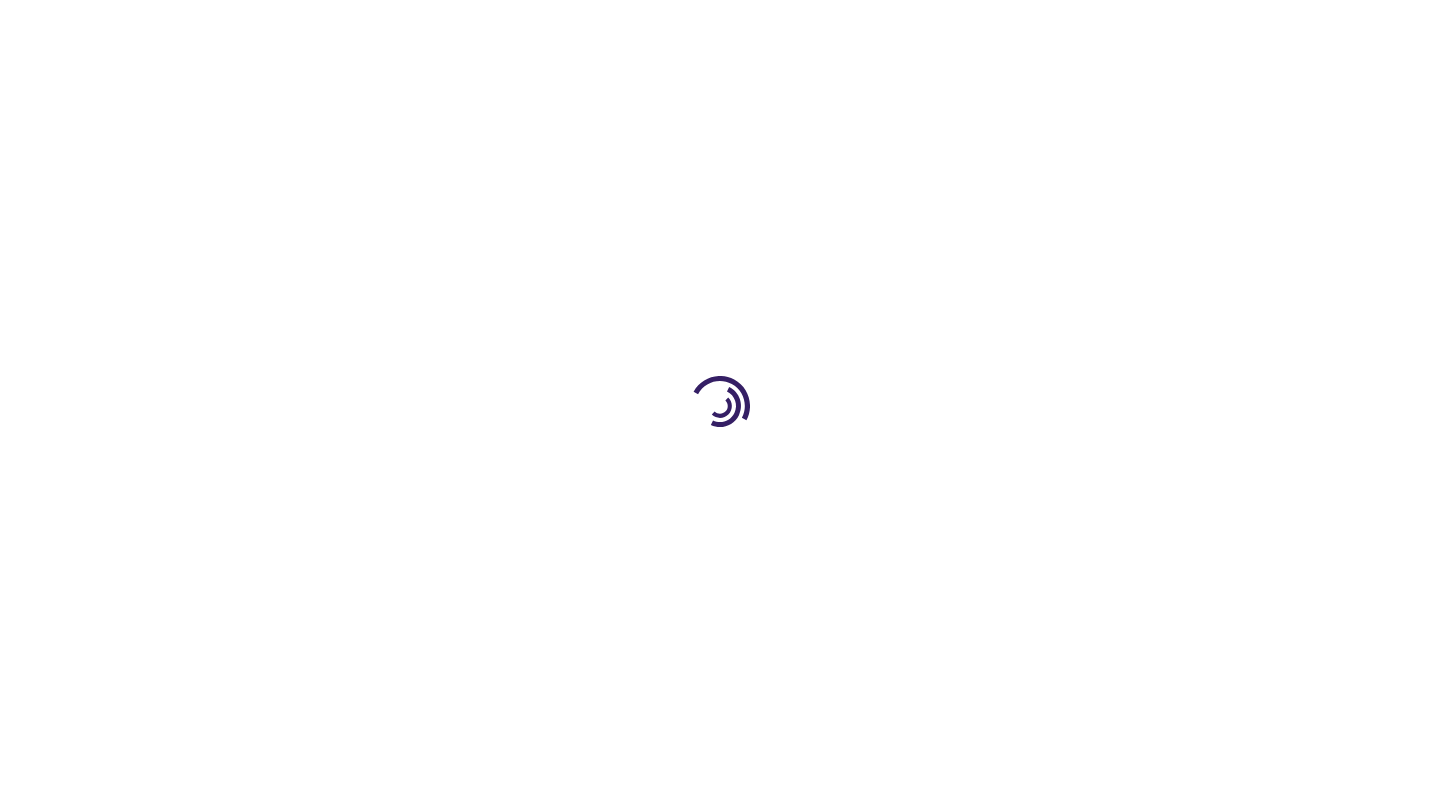 type on "0" 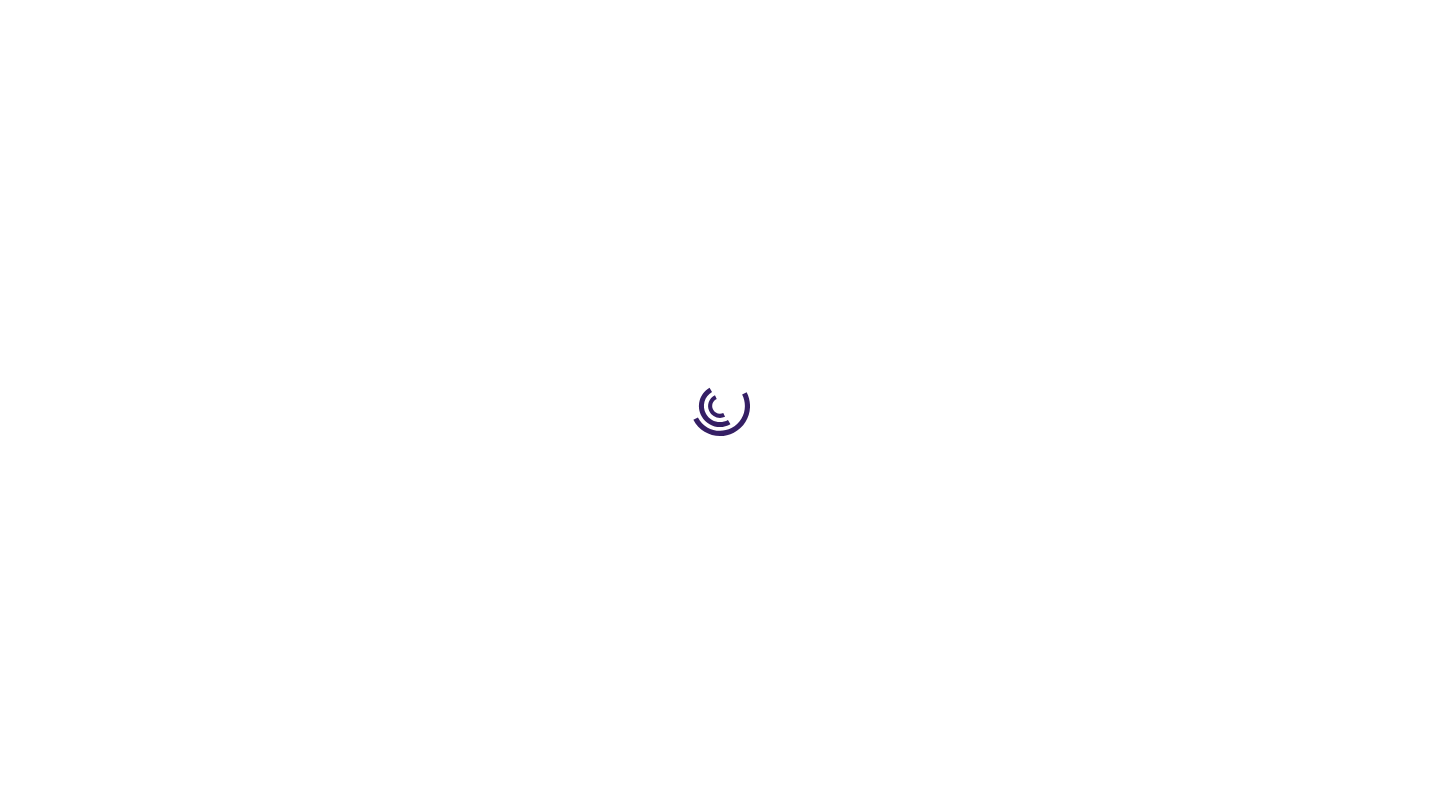 type on "0" 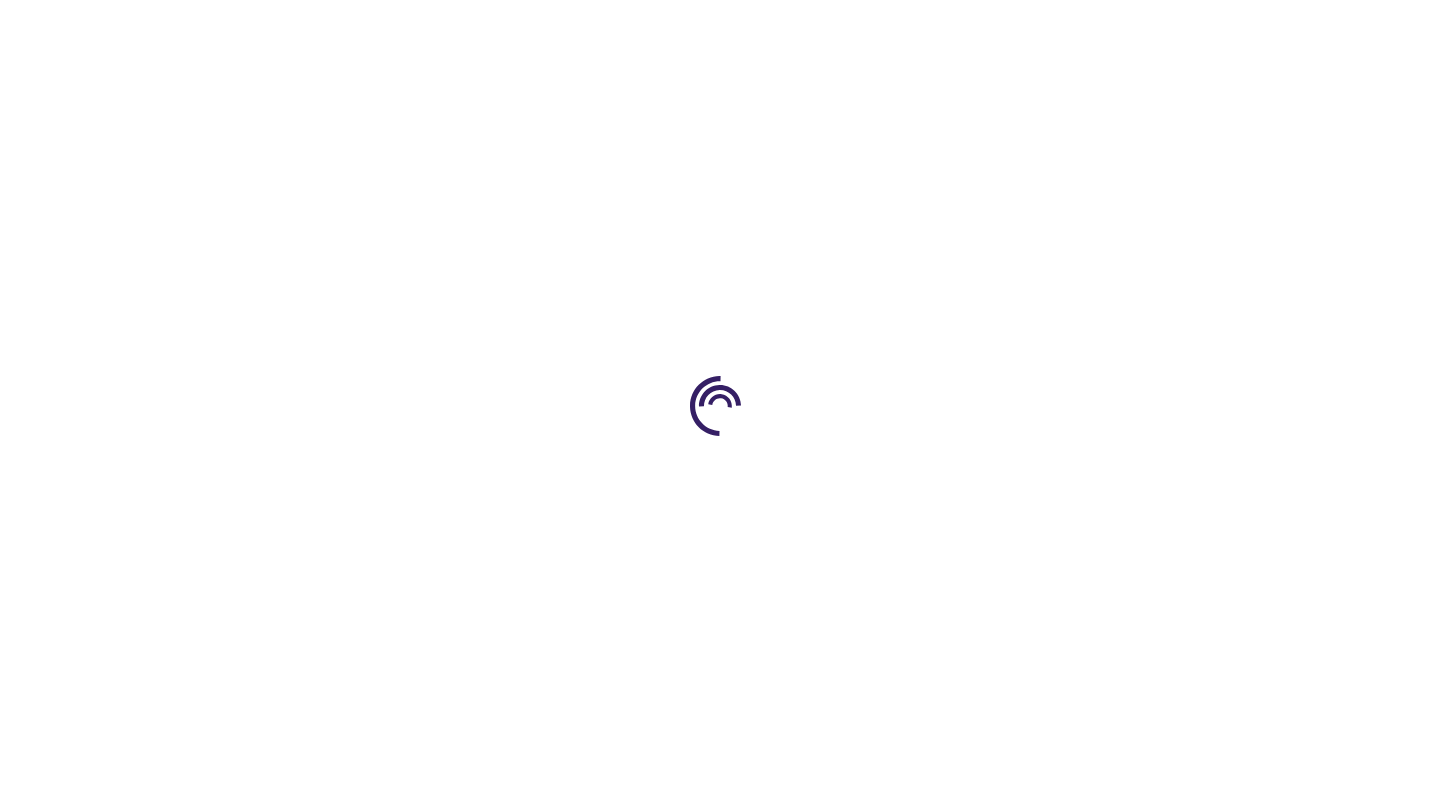 type on "0" 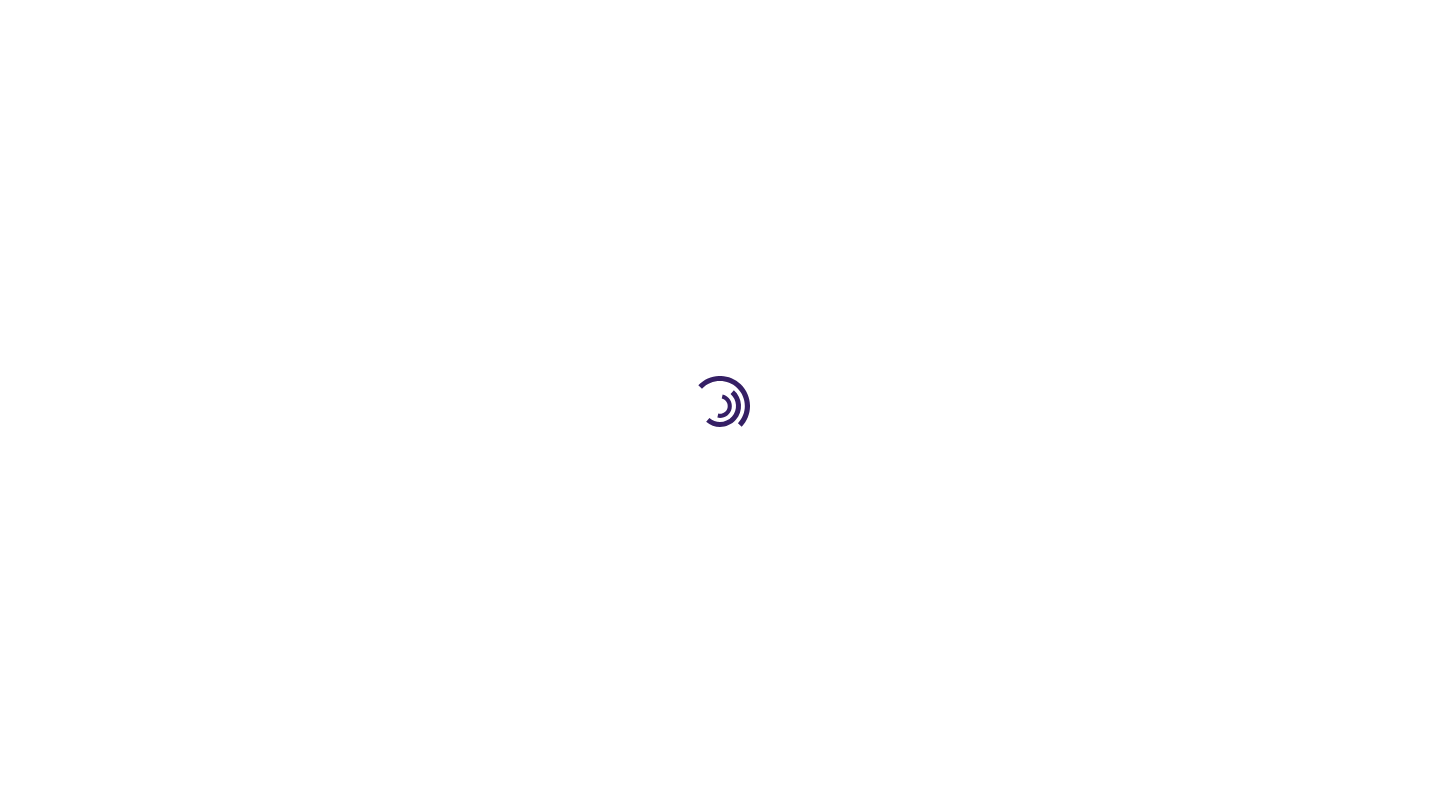 scroll, scrollTop: 0, scrollLeft: 0, axis: both 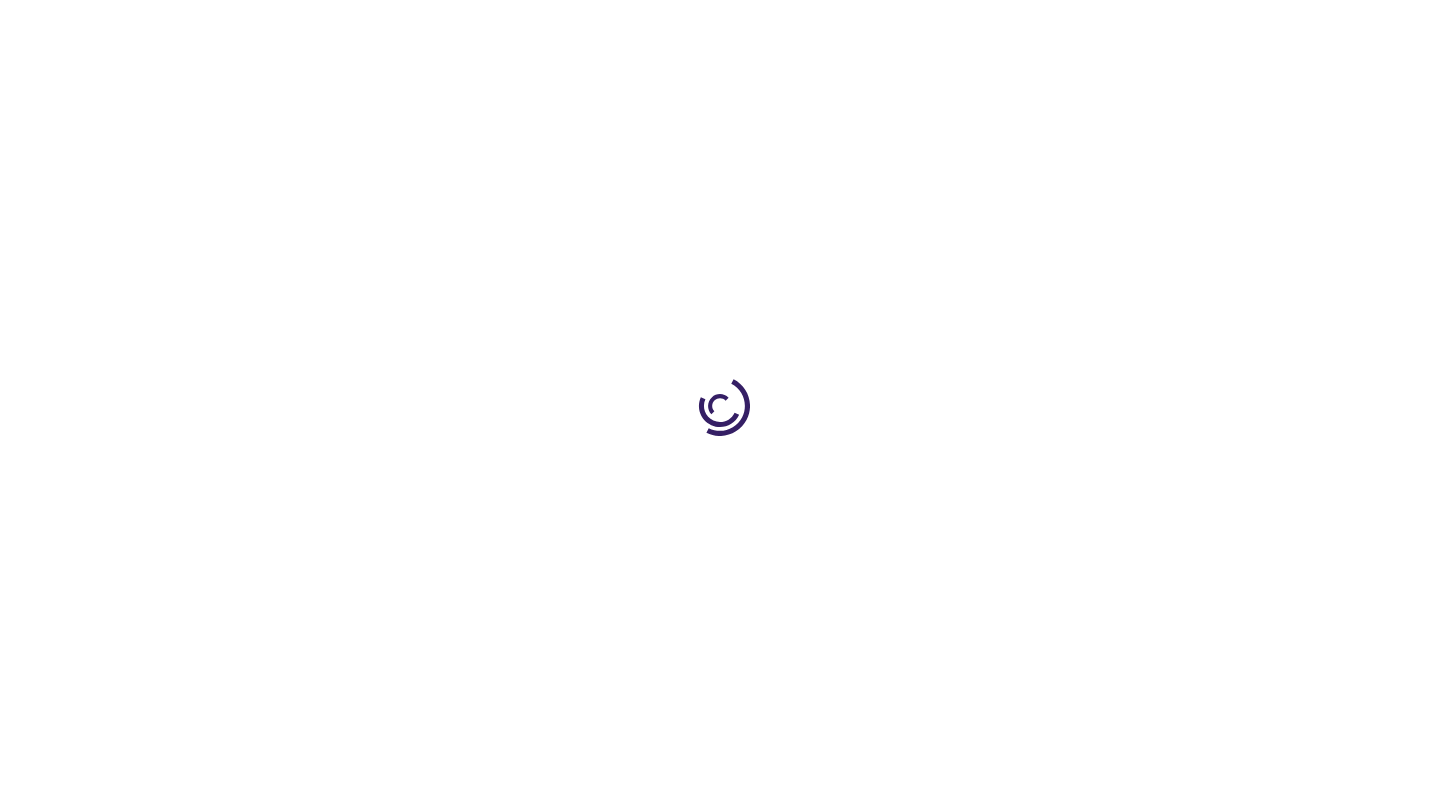 type on "0" 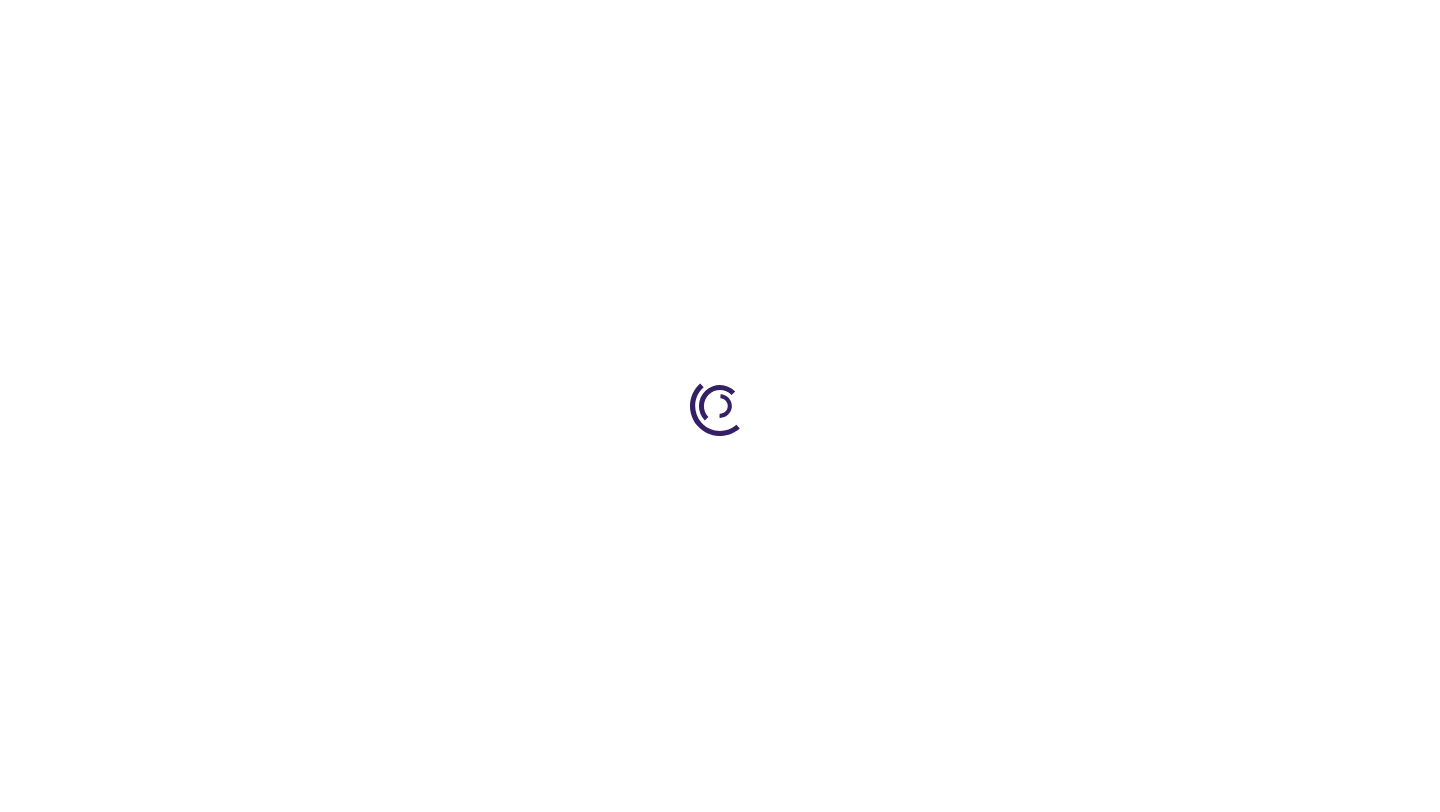type on "0" 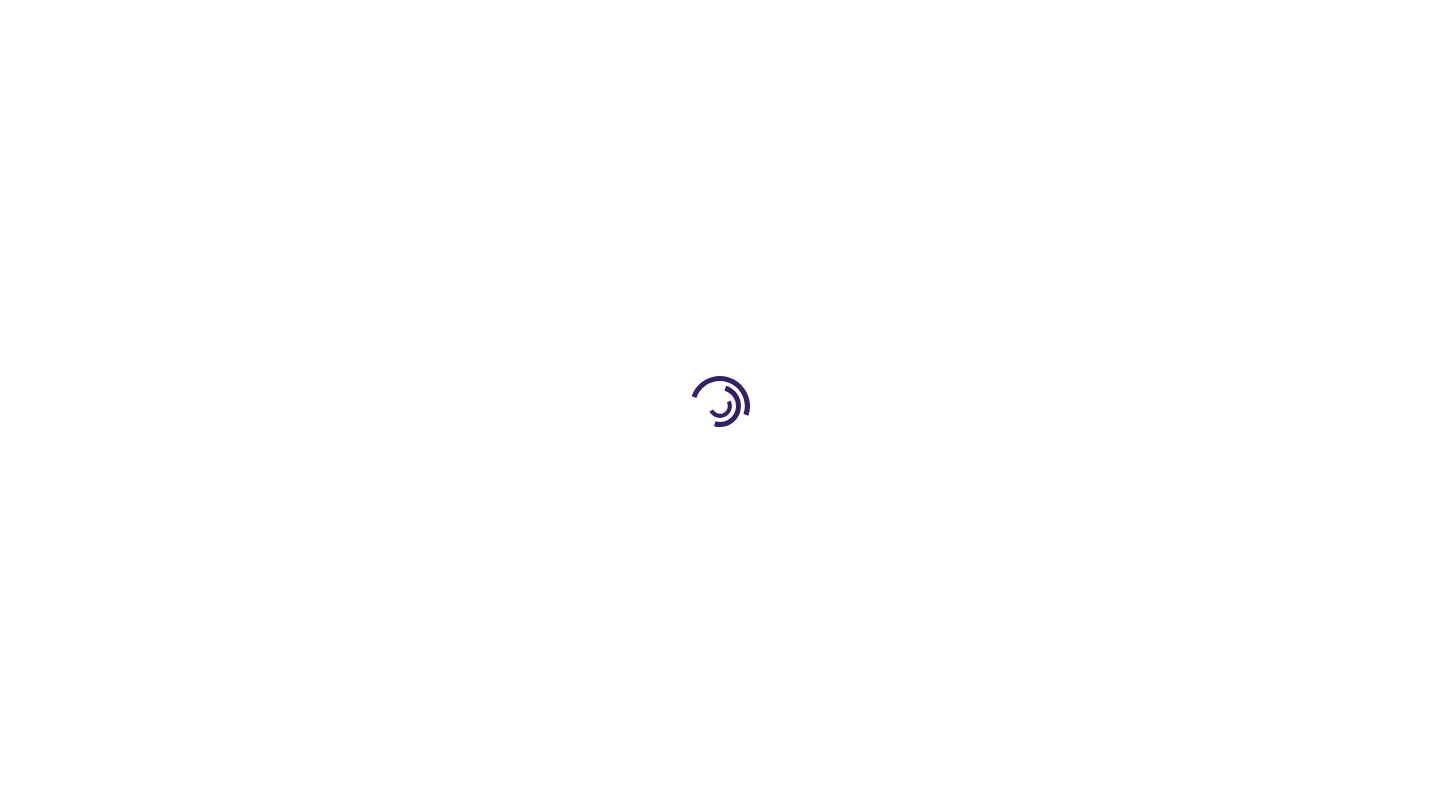 type on "0" 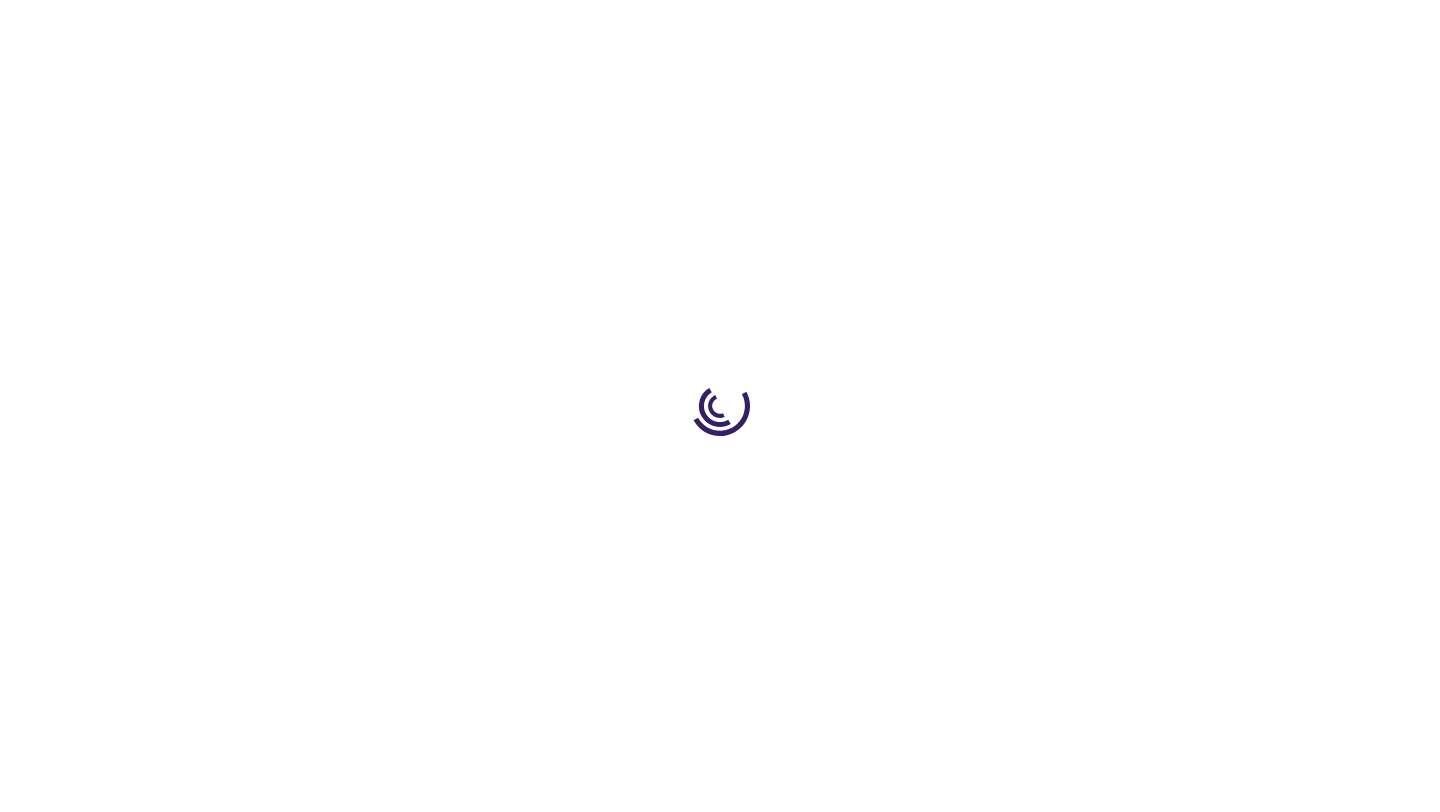scroll, scrollTop: 0, scrollLeft: 0, axis: both 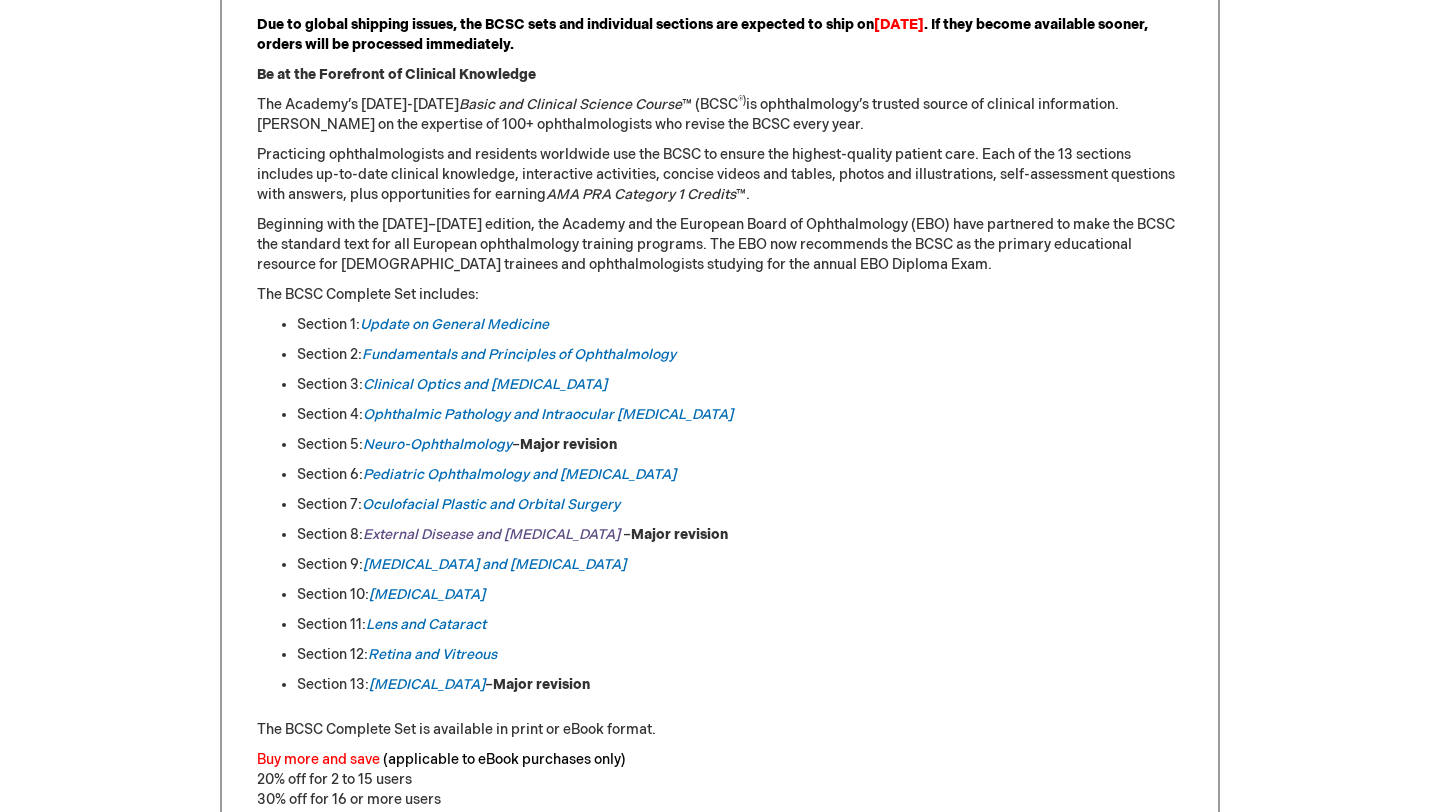 click on "External Disease and Cornea" at bounding box center [491, 534] 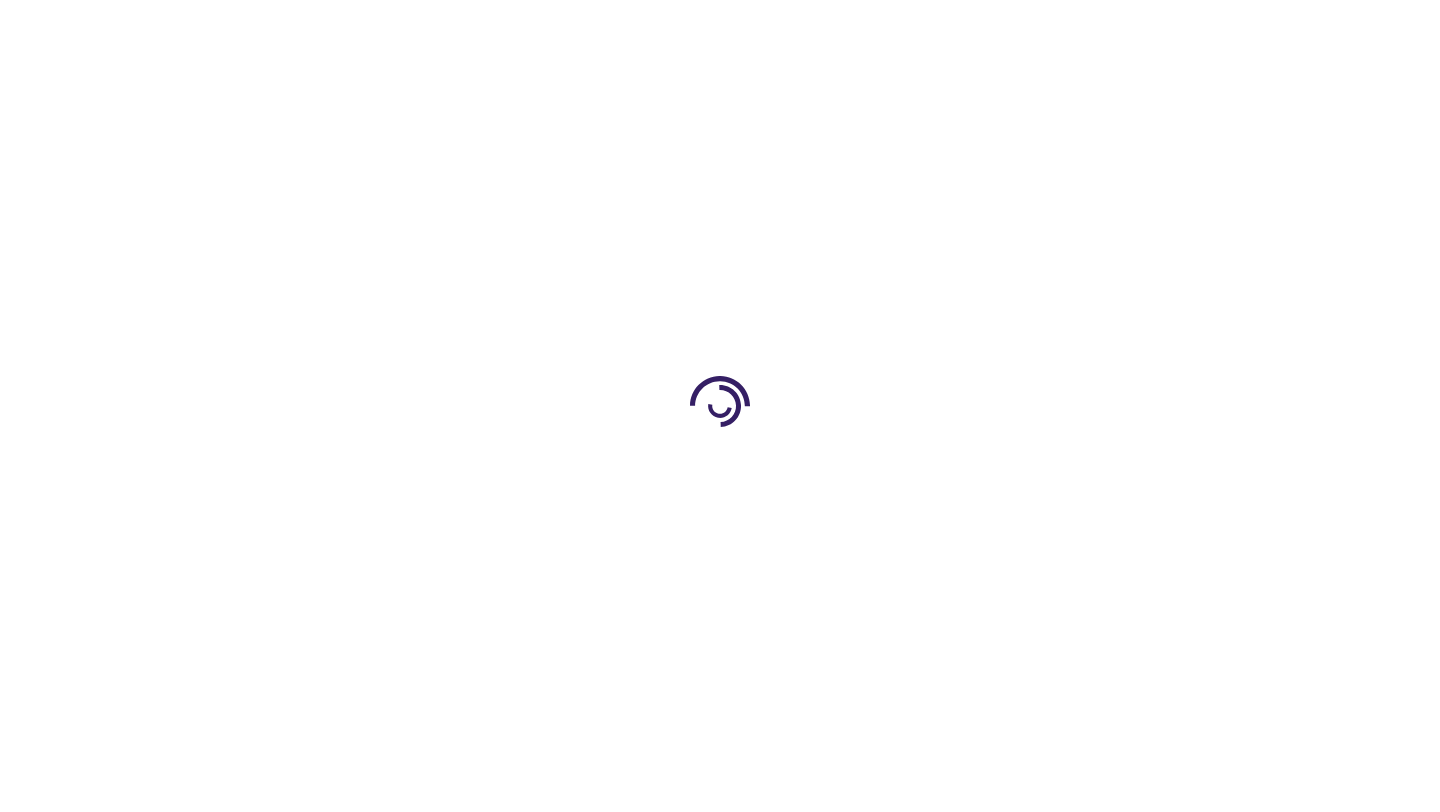scroll, scrollTop: 0, scrollLeft: 0, axis: both 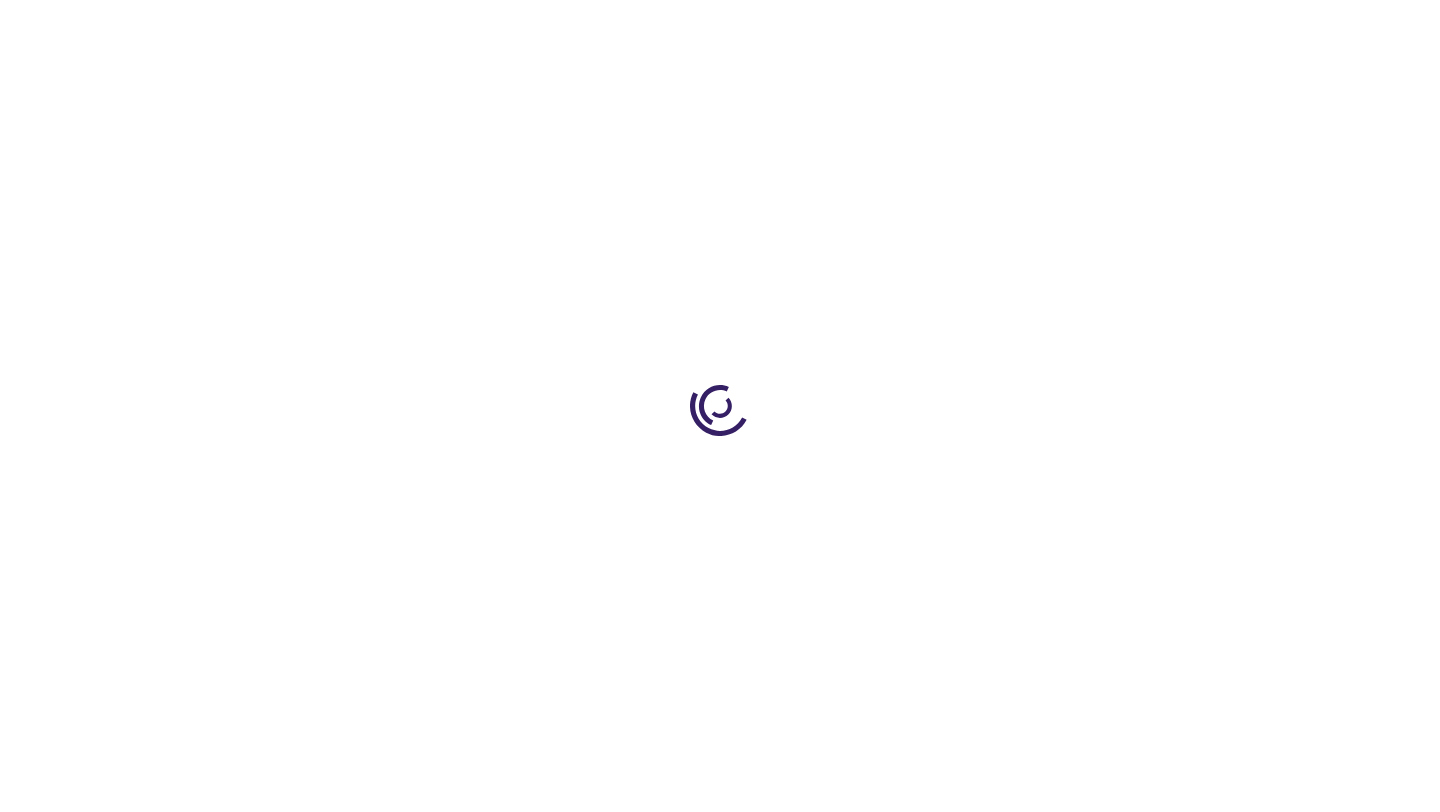 type on "0" 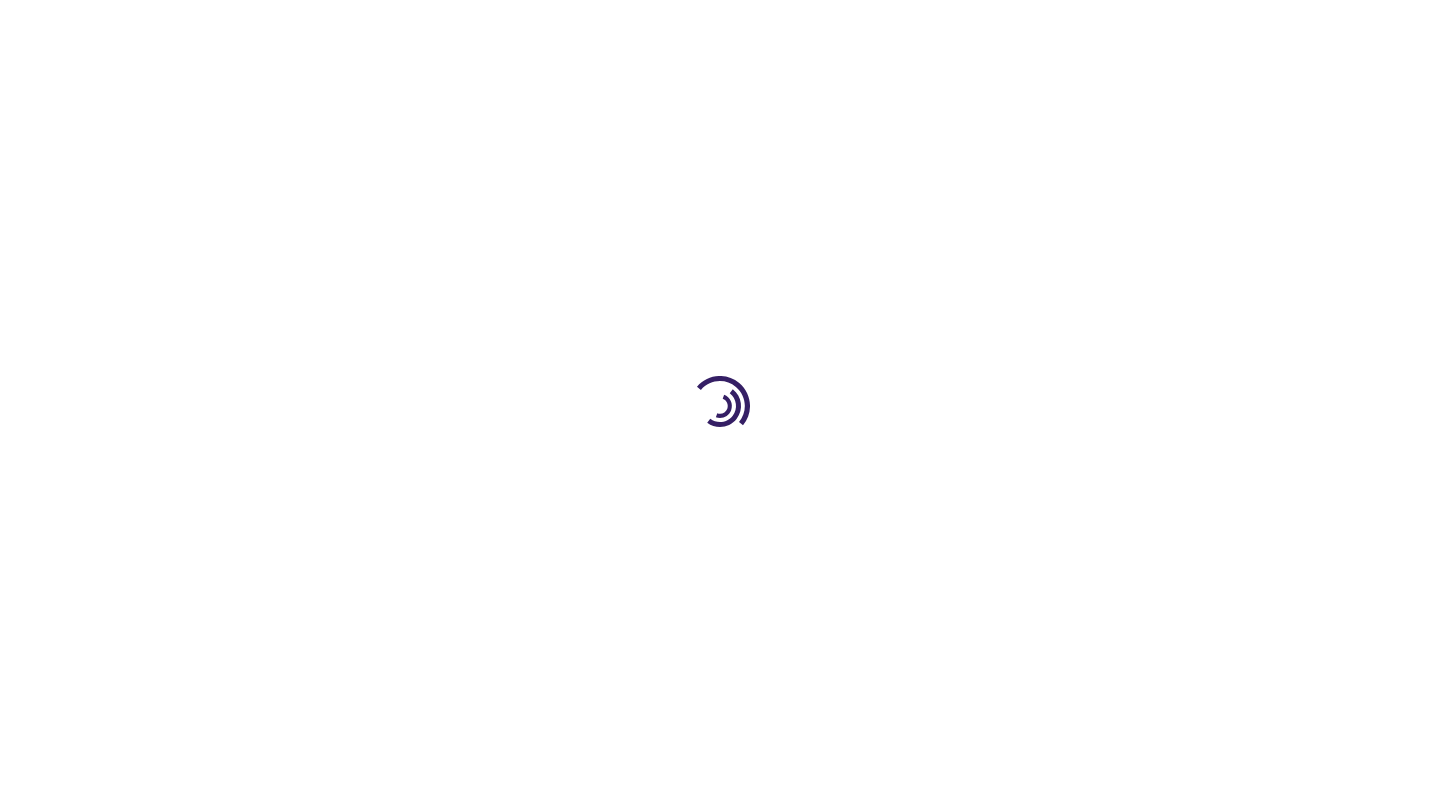 type on "0" 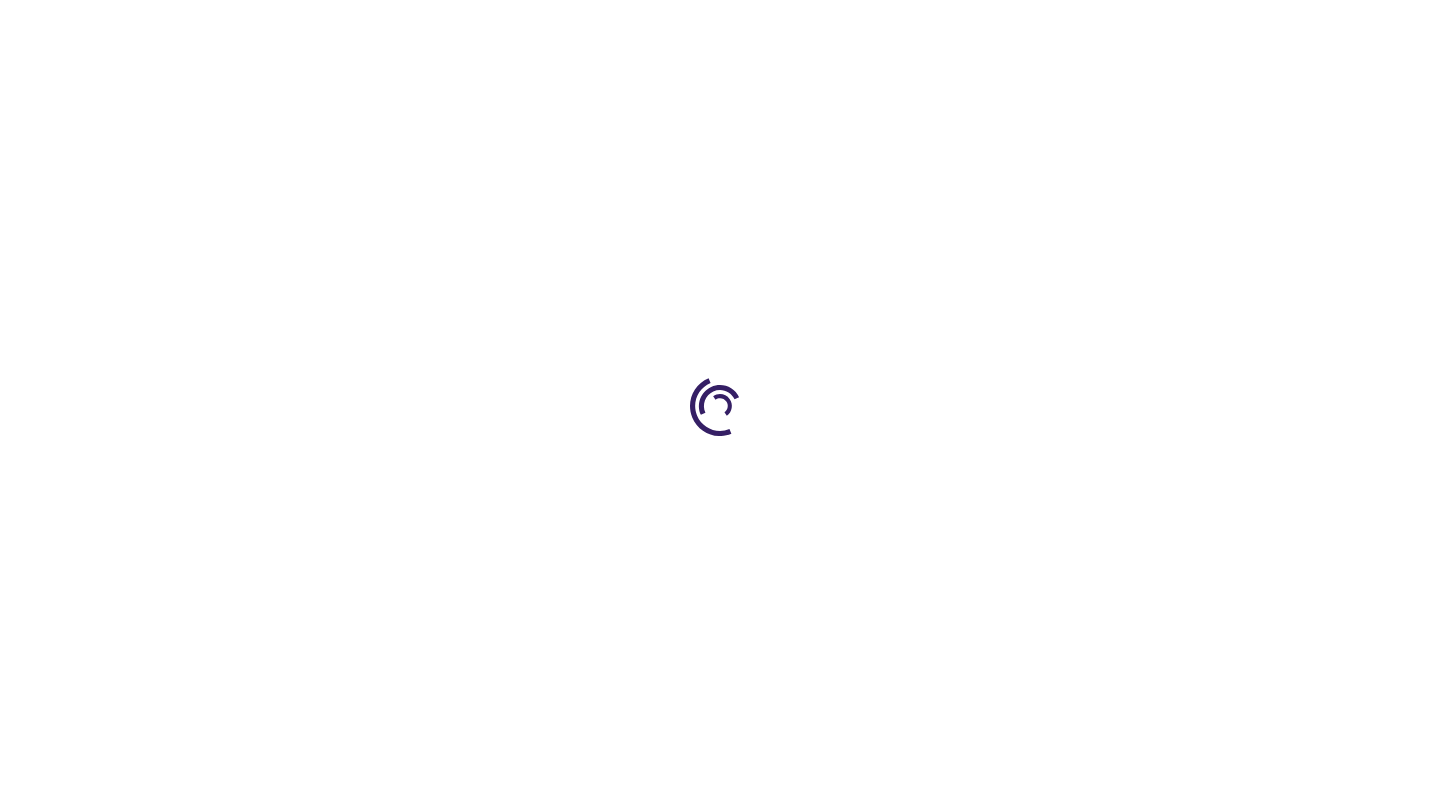 type on "0" 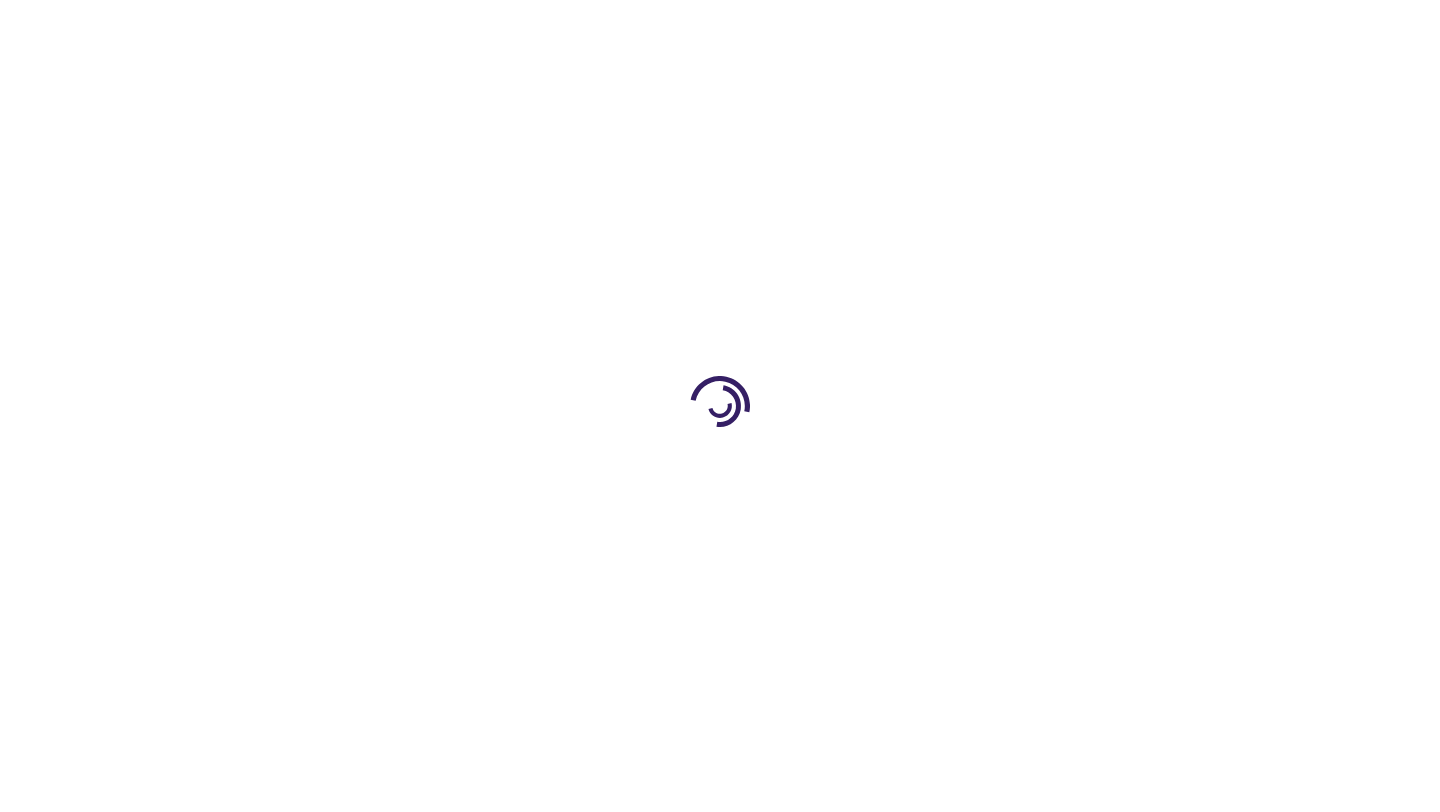 scroll, scrollTop: 0, scrollLeft: 0, axis: both 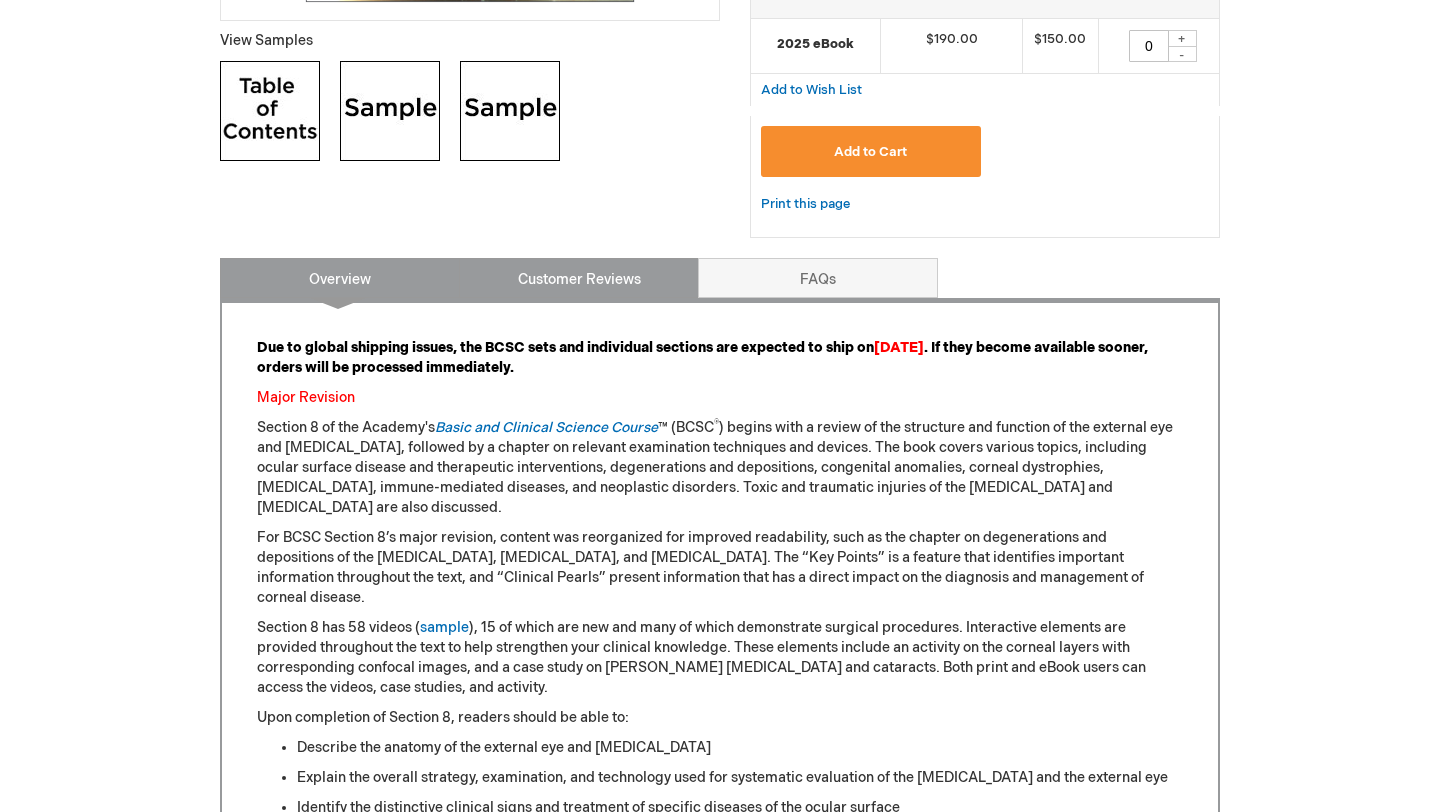 click on "Customer Reviews" at bounding box center (579, 278) 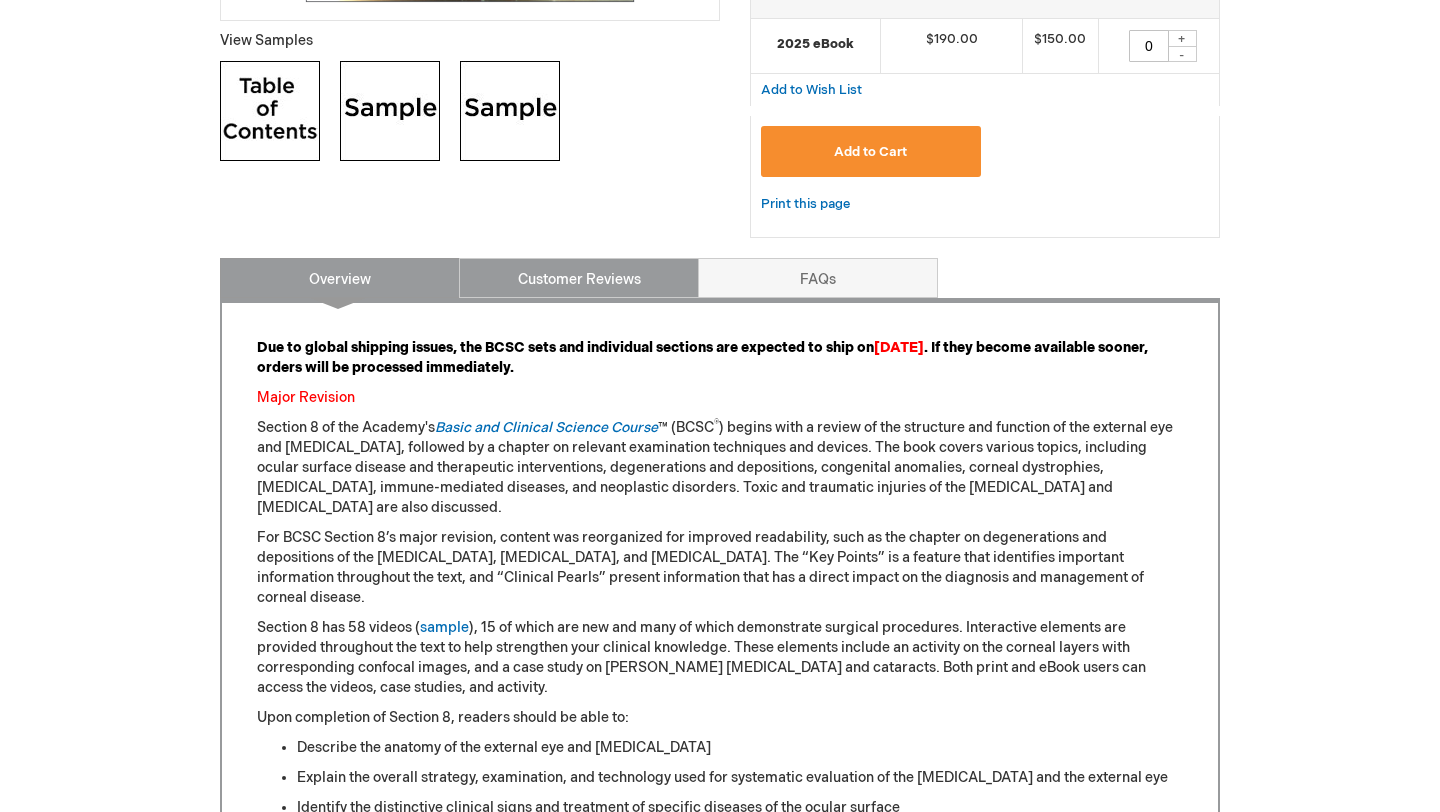 scroll, scrollTop: 1041, scrollLeft: 0, axis: vertical 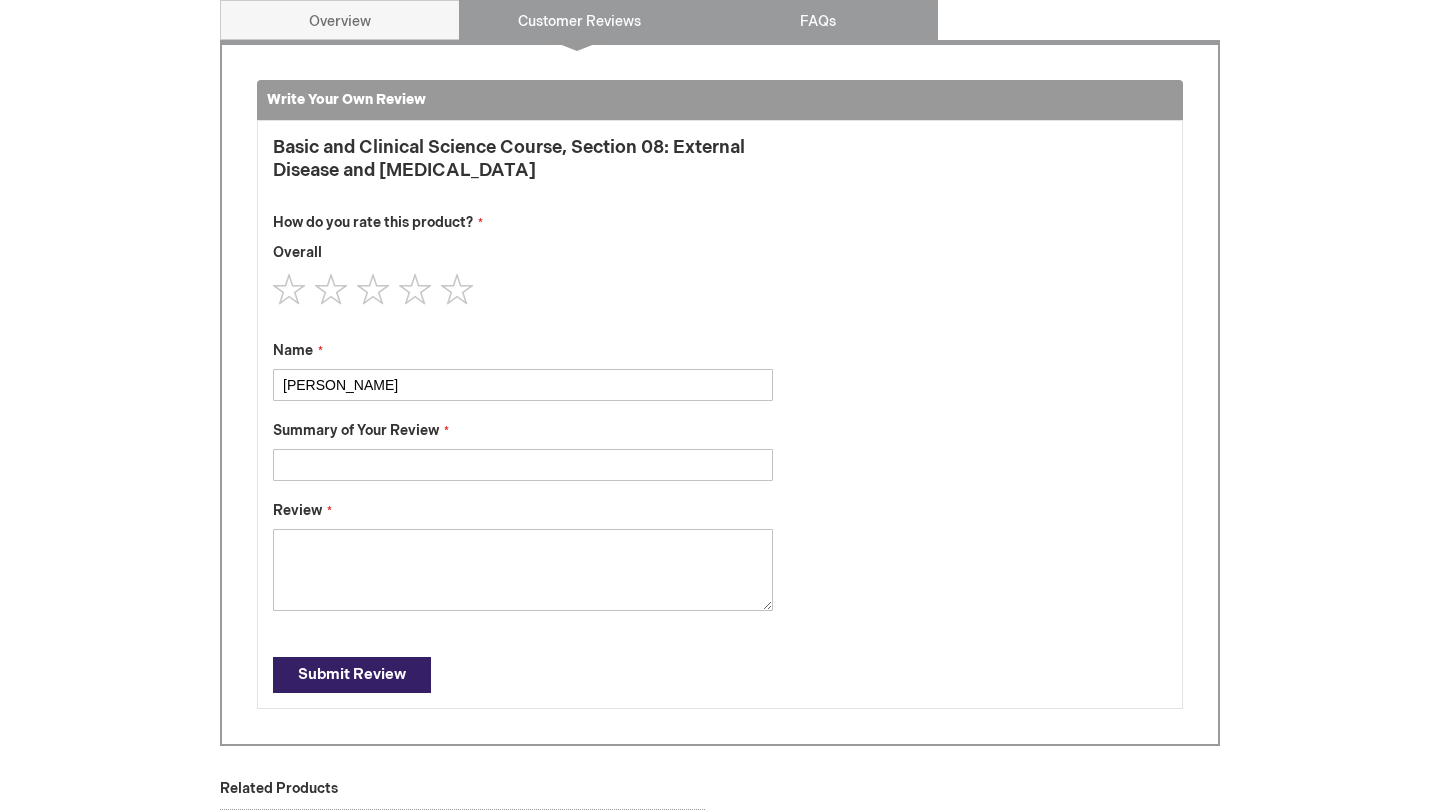 click on "FAQs" at bounding box center [818, 20] 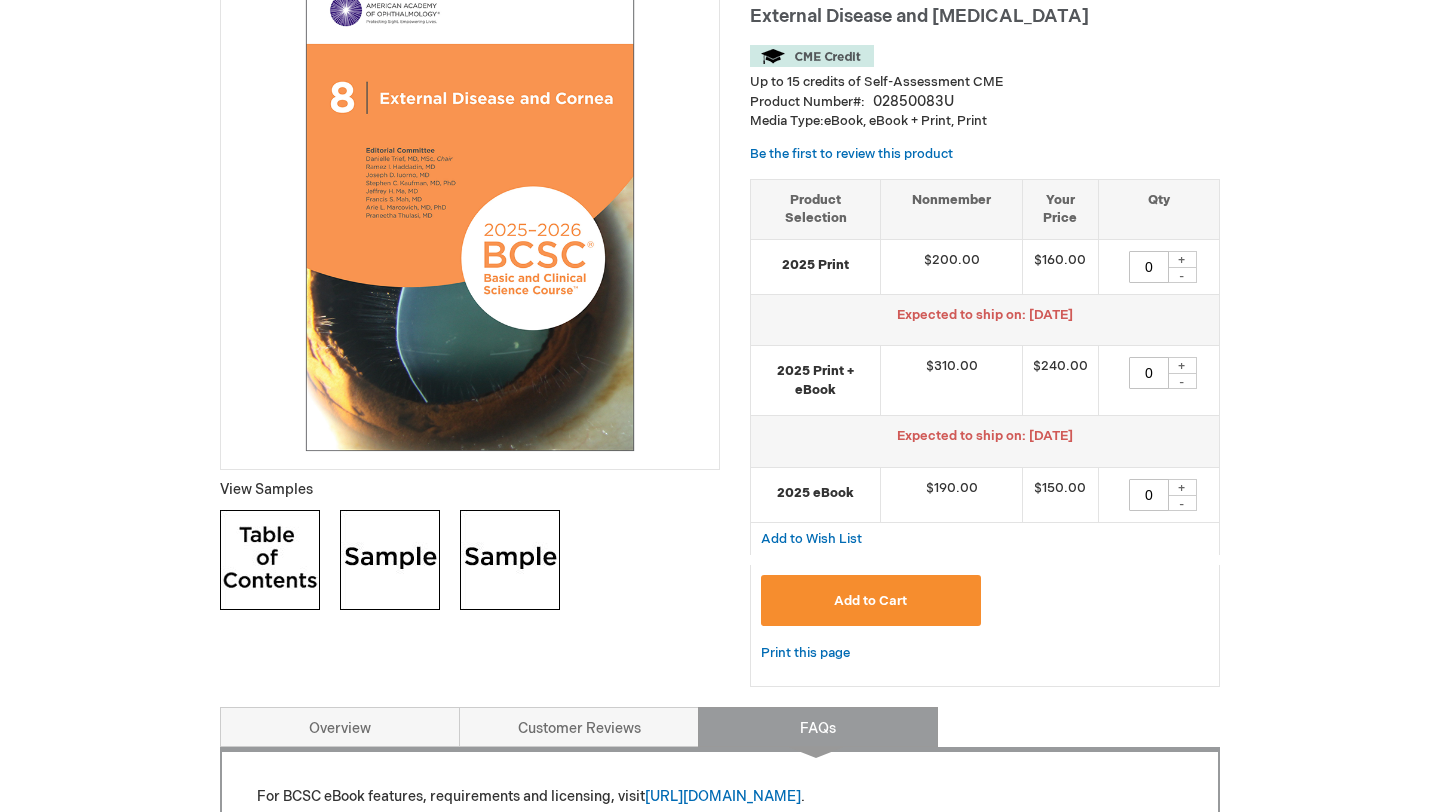 scroll, scrollTop: 0, scrollLeft: 0, axis: both 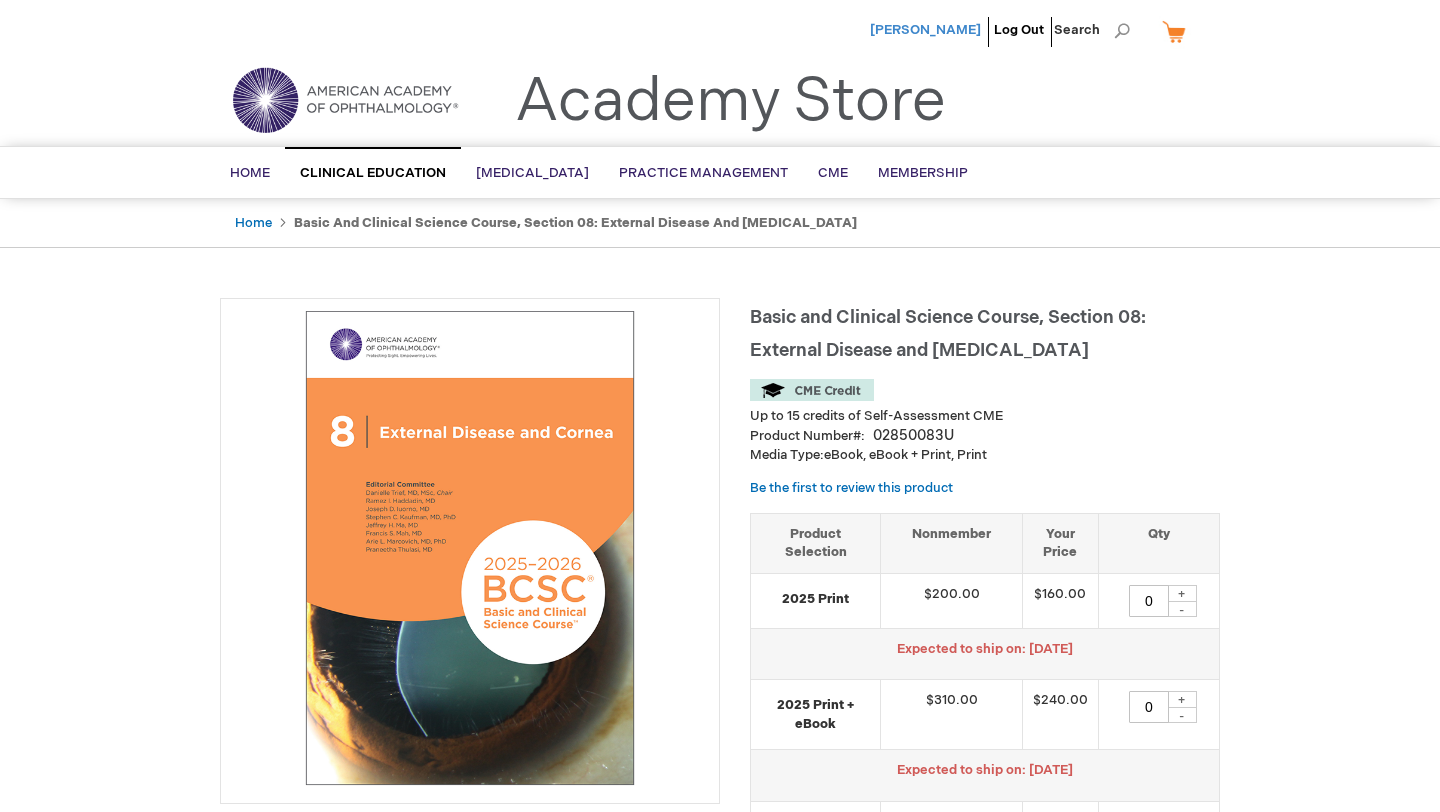 click on "[PERSON_NAME]" at bounding box center [925, 30] 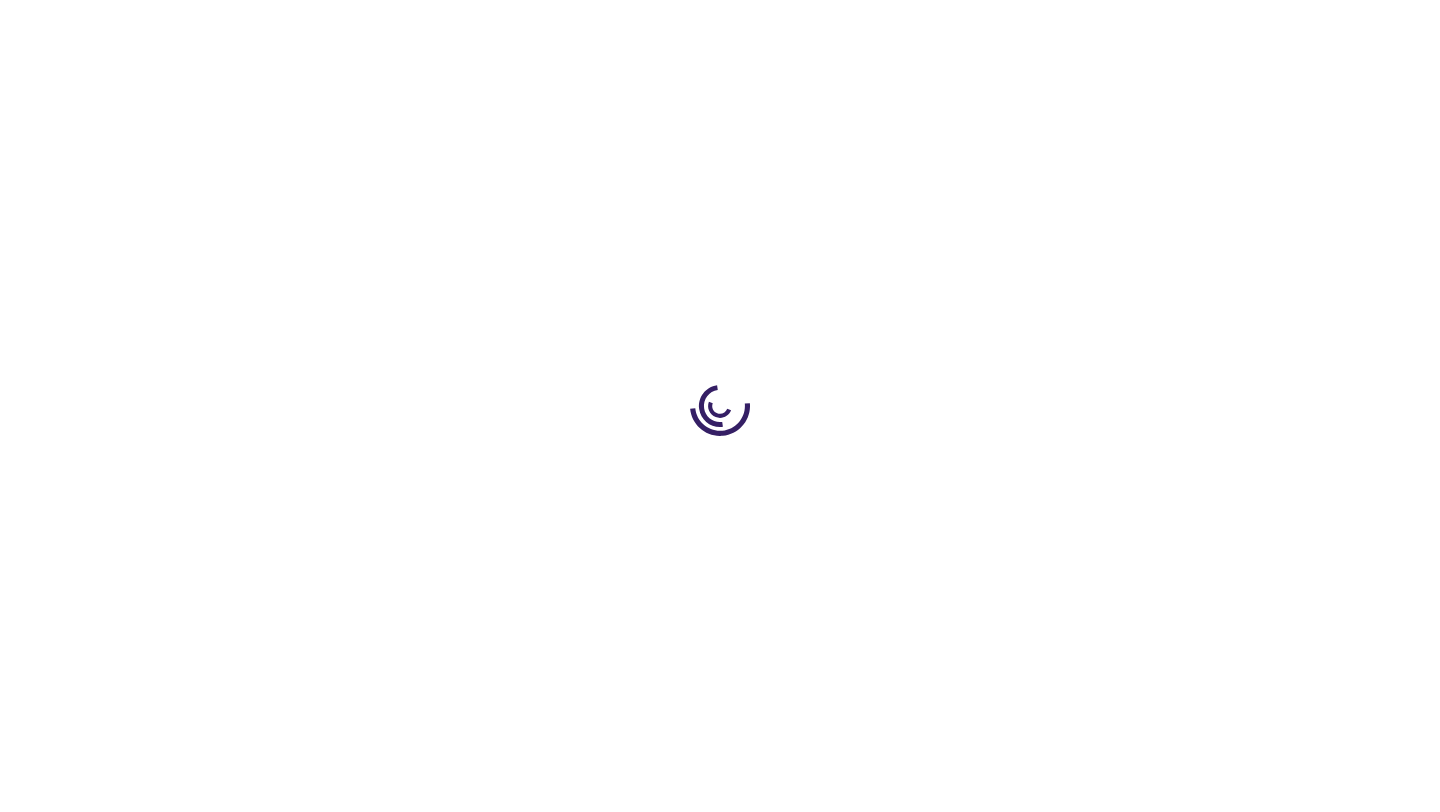scroll, scrollTop: 0, scrollLeft: 0, axis: both 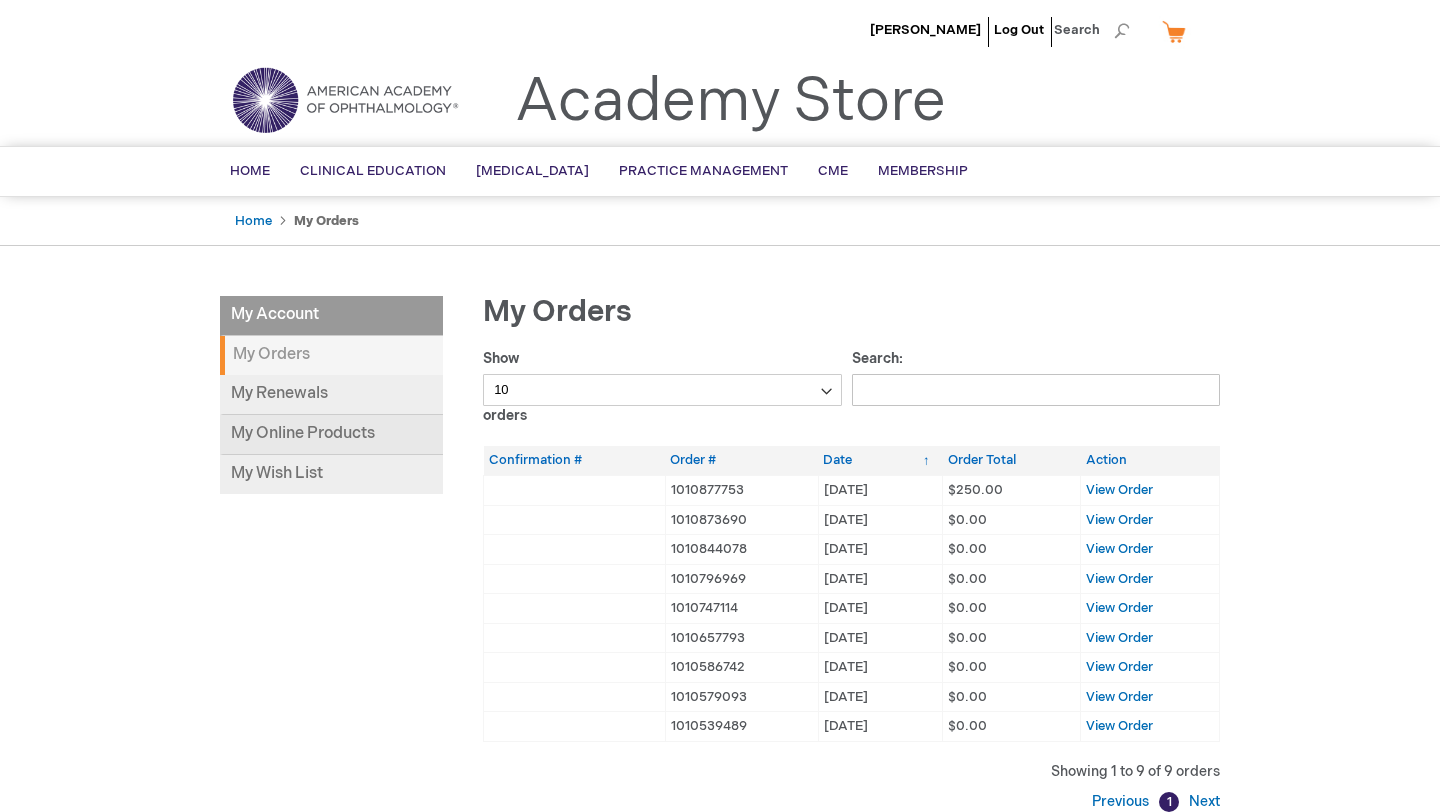 click on "My Online Products" at bounding box center (331, 435) 